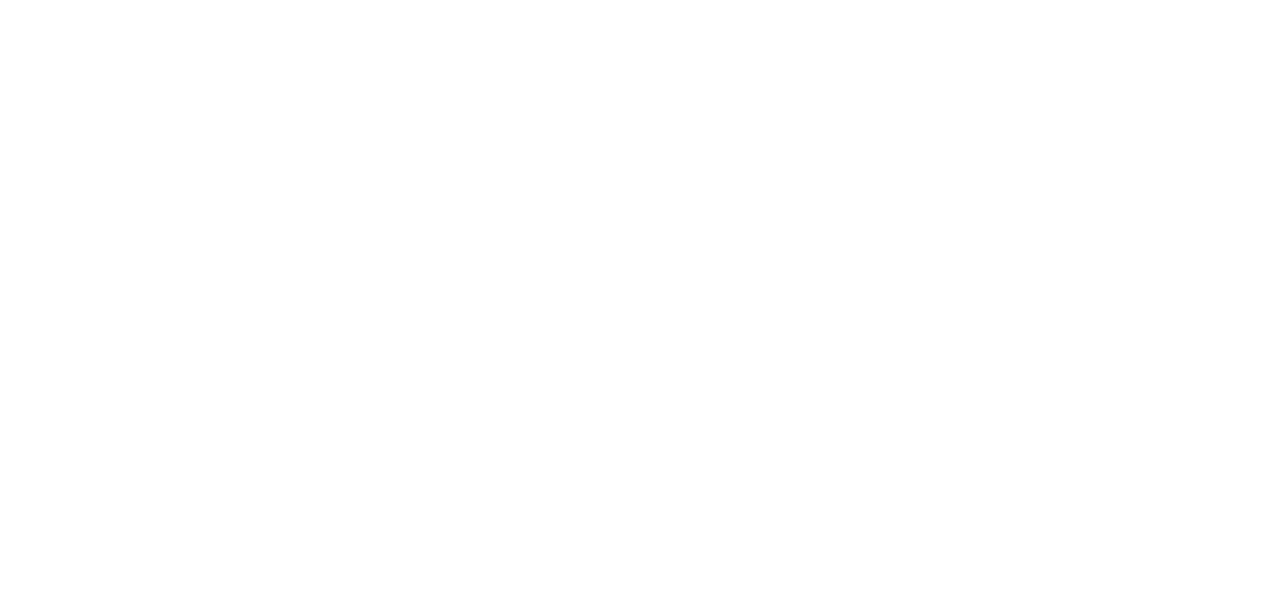 scroll, scrollTop: 0, scrollLeft: 0, axis: both 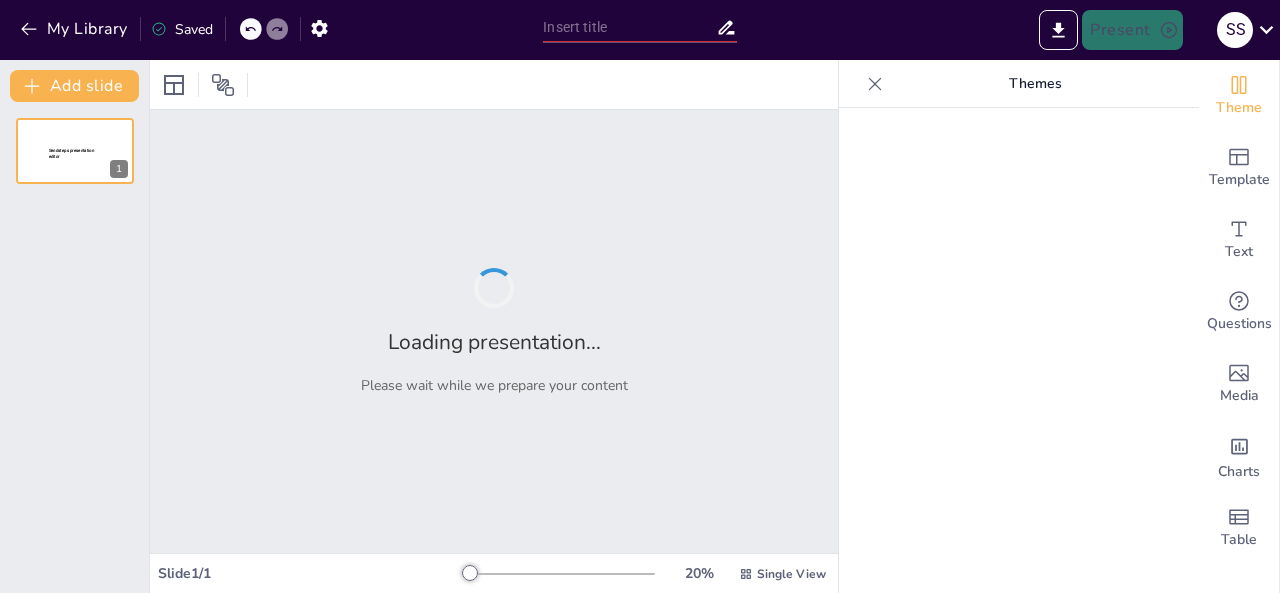type on "Pharmacodynamics and Pharmacokinetics: Core Concepts in General Pharmacology" 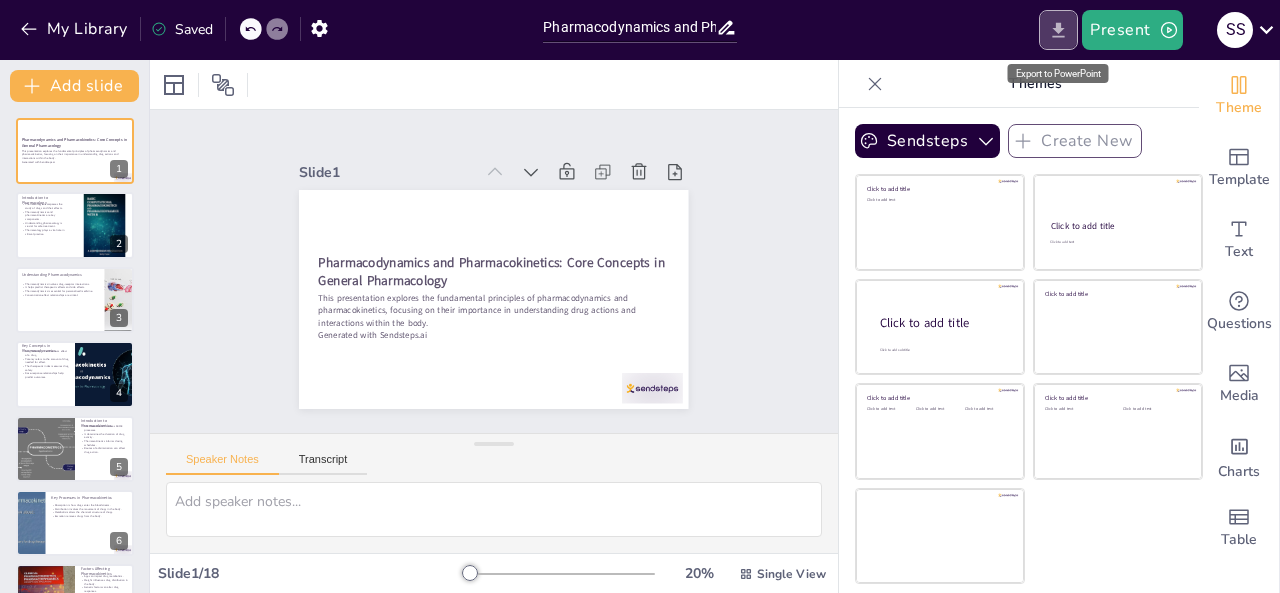 click 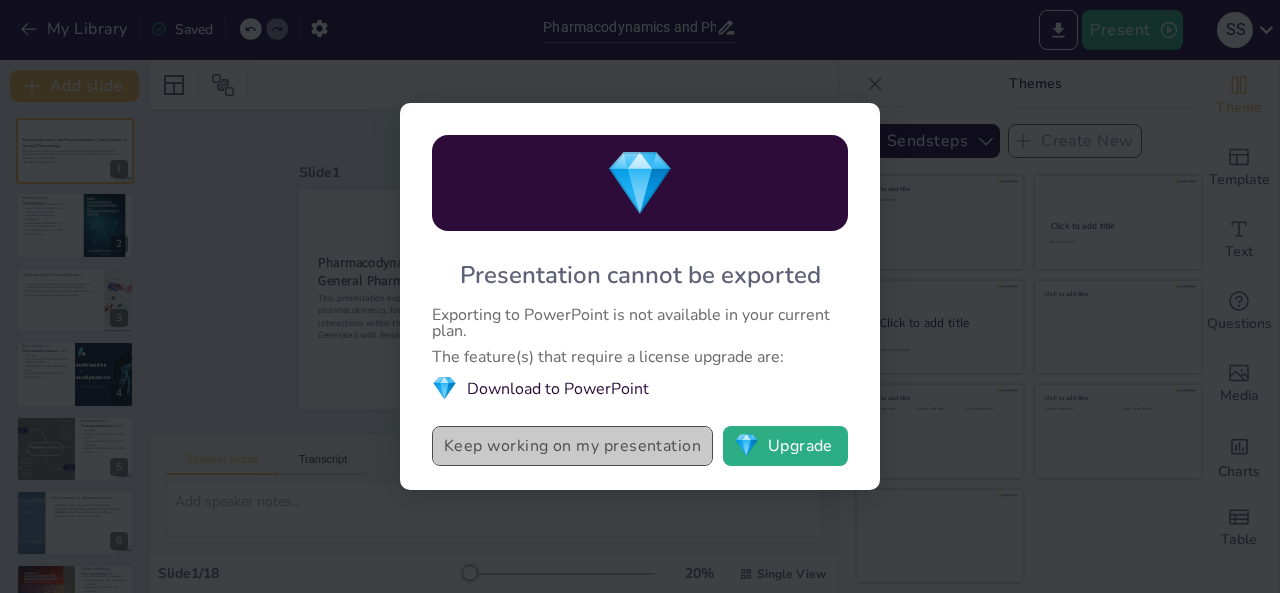 click on "Keep working on my presentation" at bounding box center [572, 446] 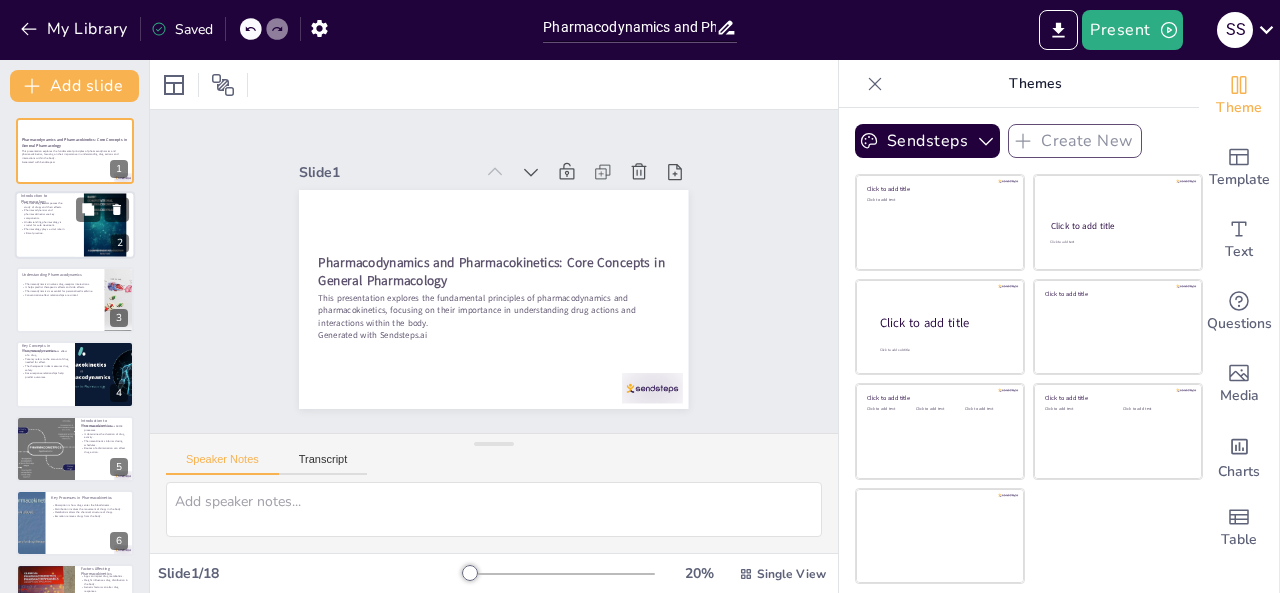 checkbox on "true" 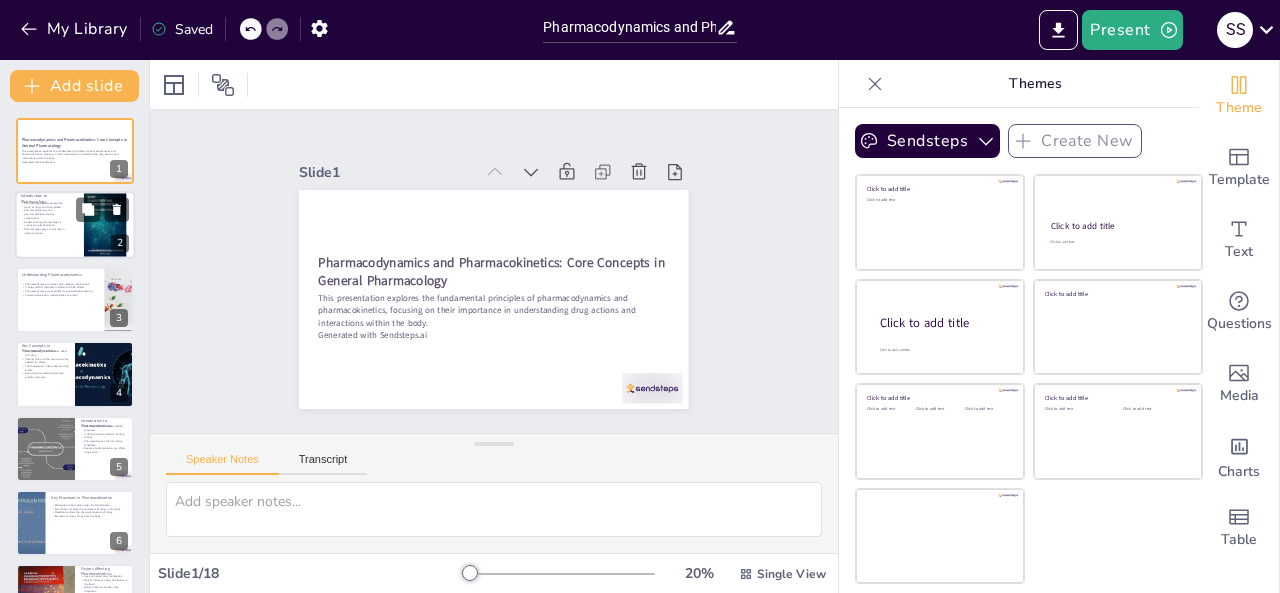 click on "Pharmacology plays a vital role in clinical practice." at bounding box center [45, 231] 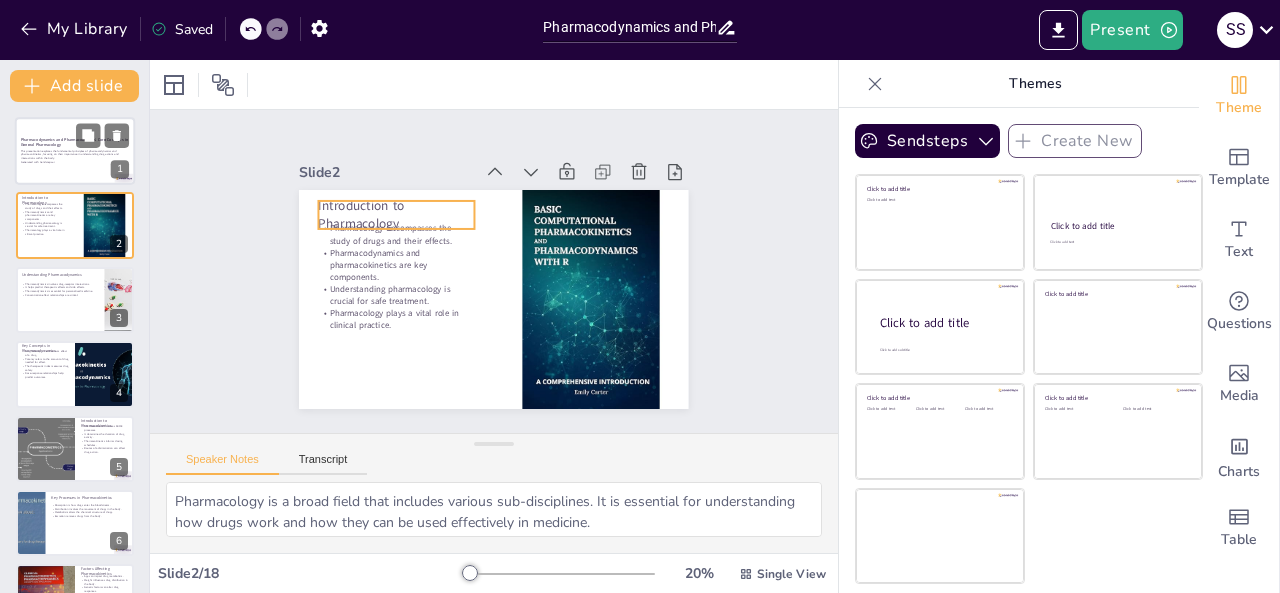 checkbox on "true" 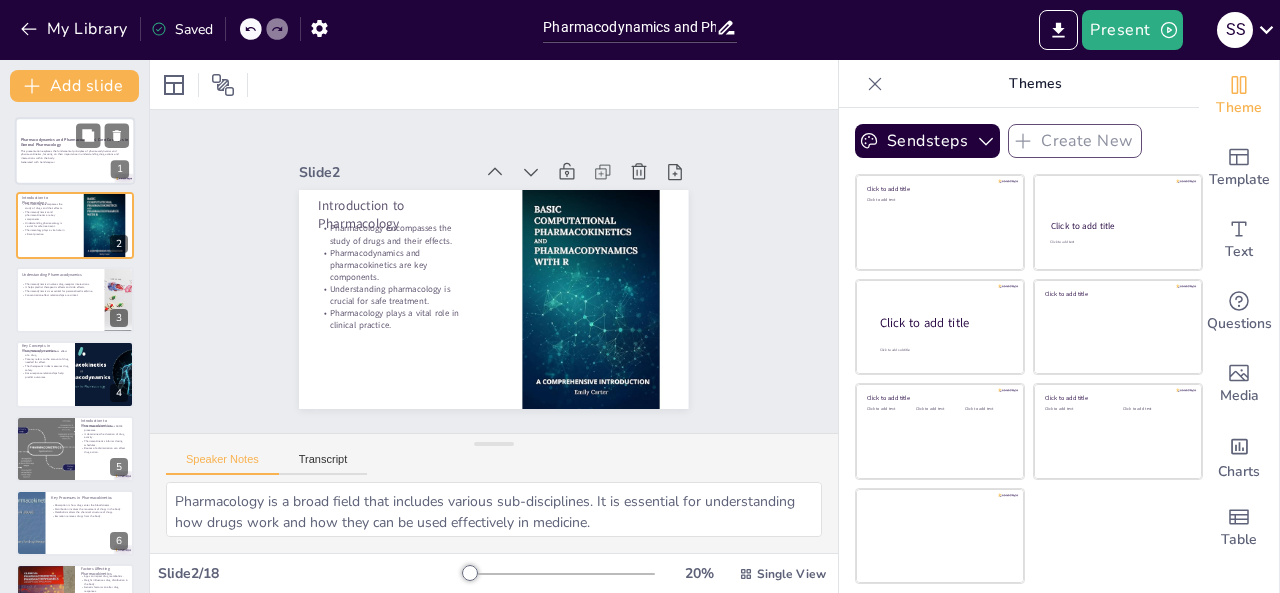 click on "Generated with Sendsteps.ai" at bounding box center (75, 162) 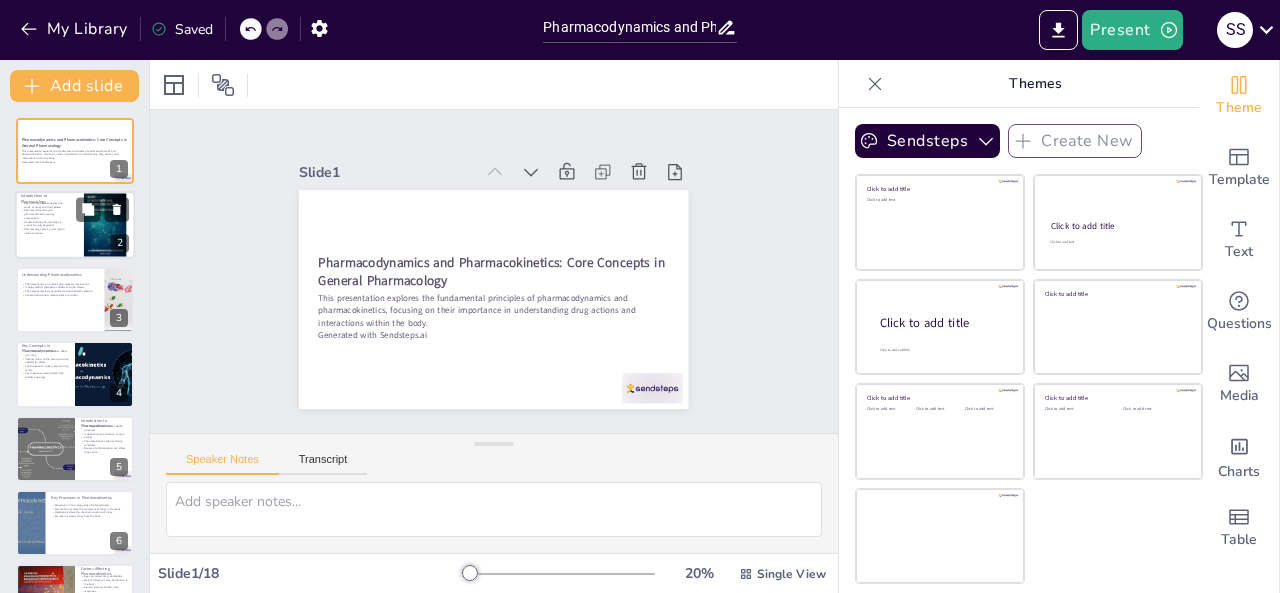 checkbox on "true" 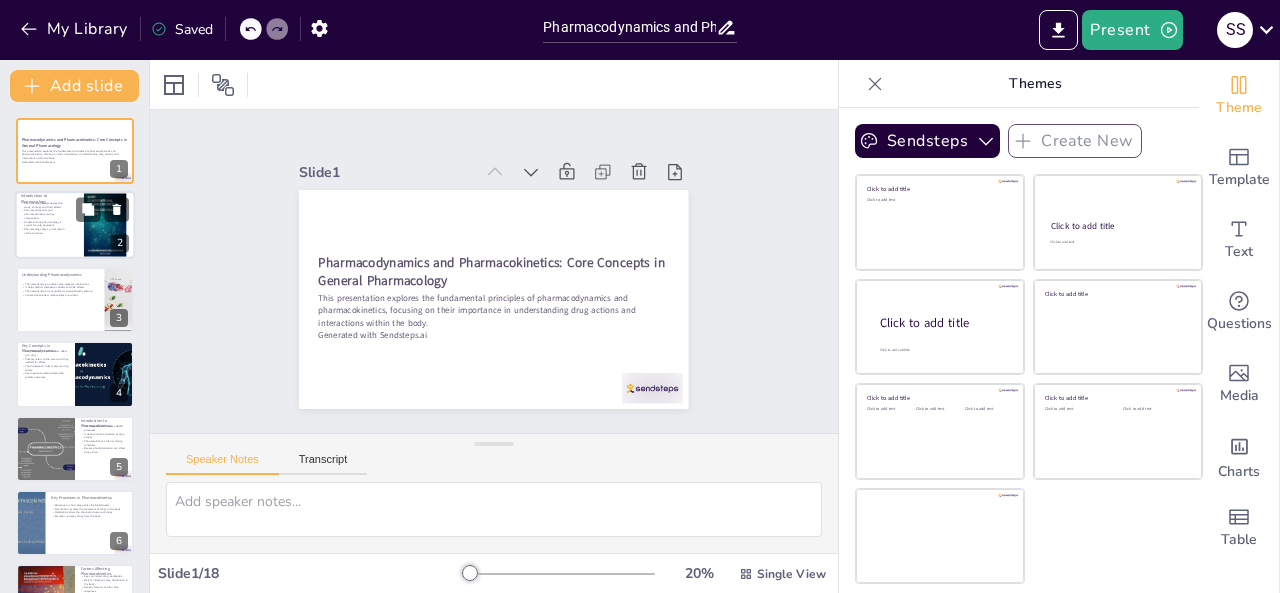 click on "Understanding pharmacology is crucial for safe treatment." at bounding box center [45, 223] 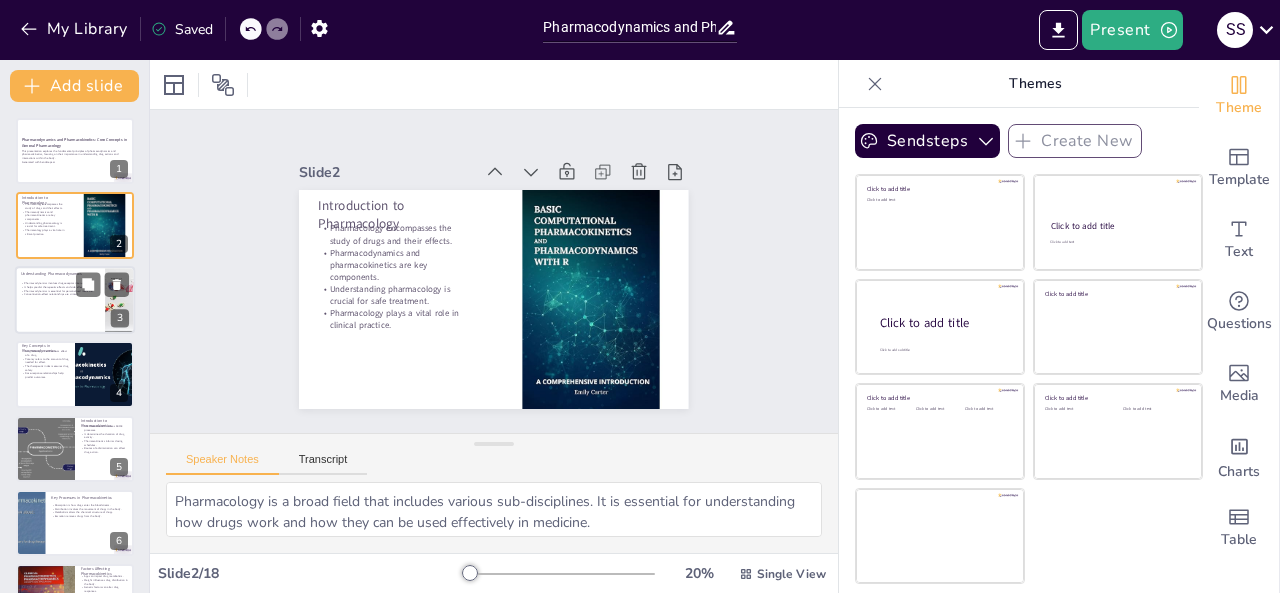 checkbox on "true" 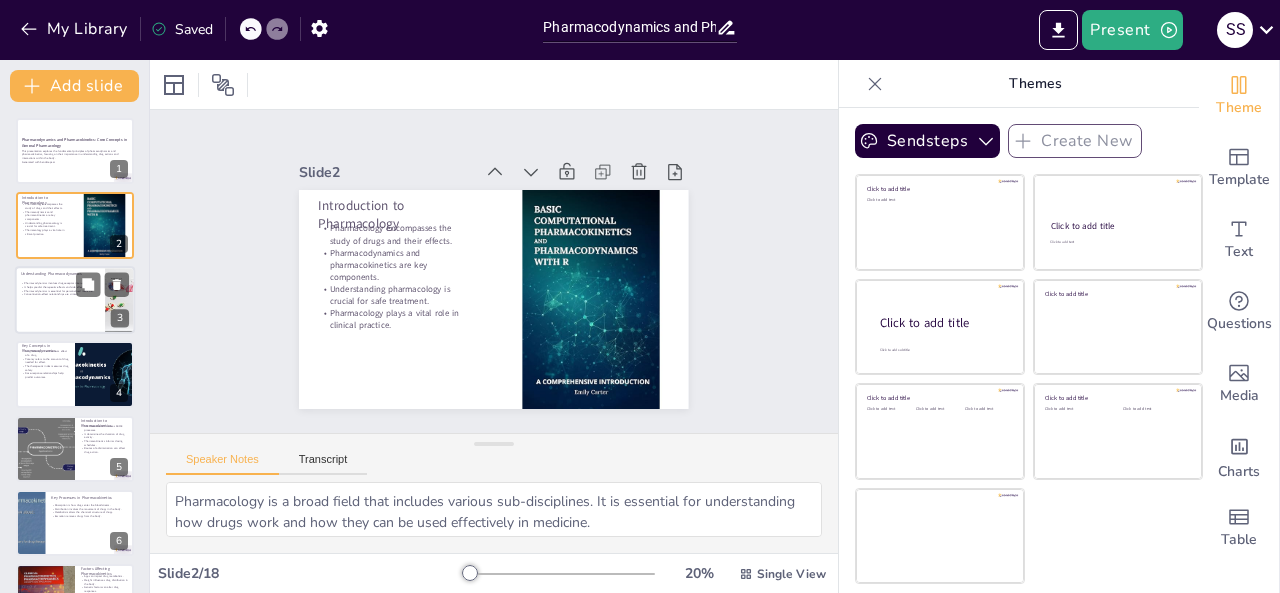 click on "Pharmacodynamics involves drug-receptor interactions." at bounding box center [60, 283] 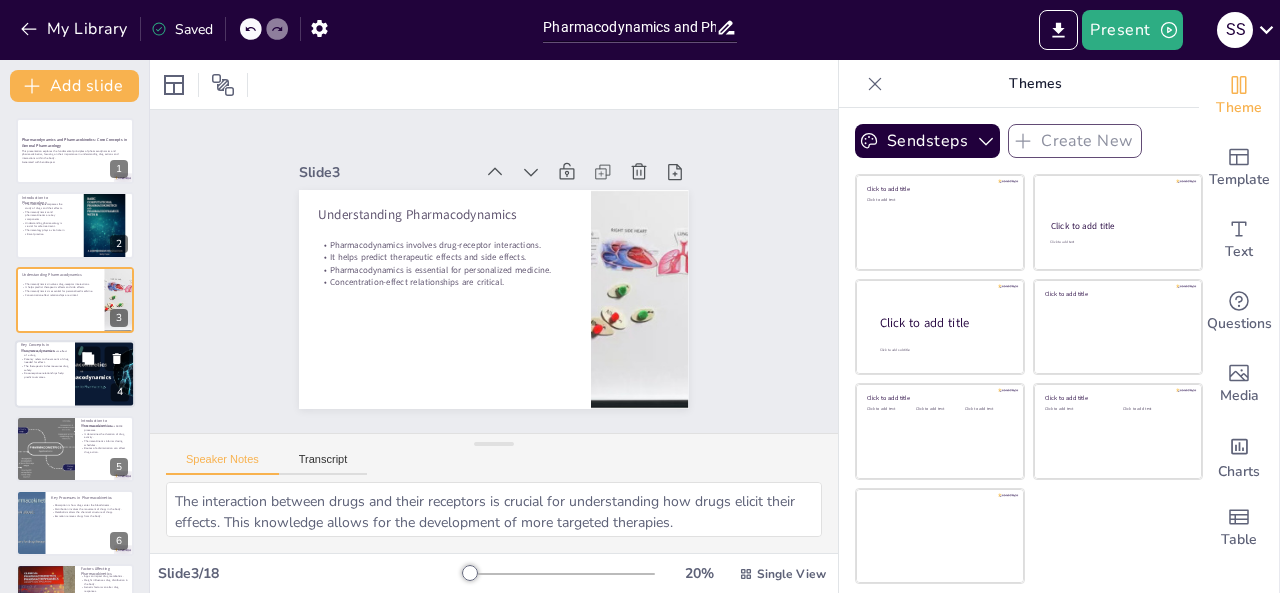 checkbox on "true" 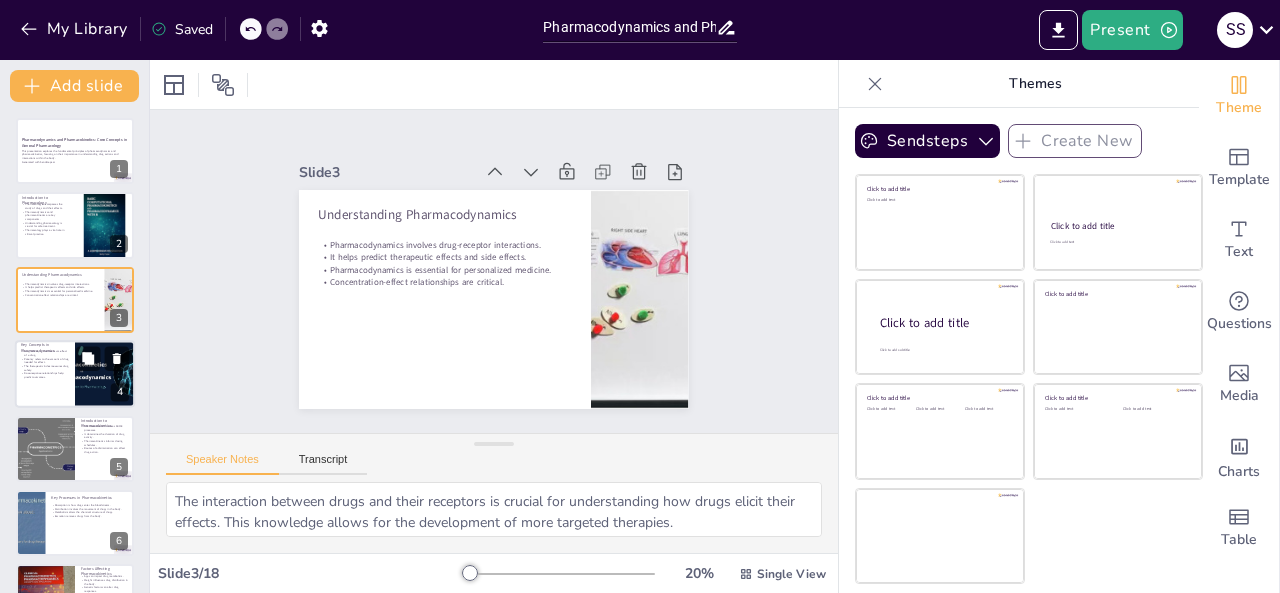 click on "The therapeutic index measures drug safety." at bounding box center [45, 368] 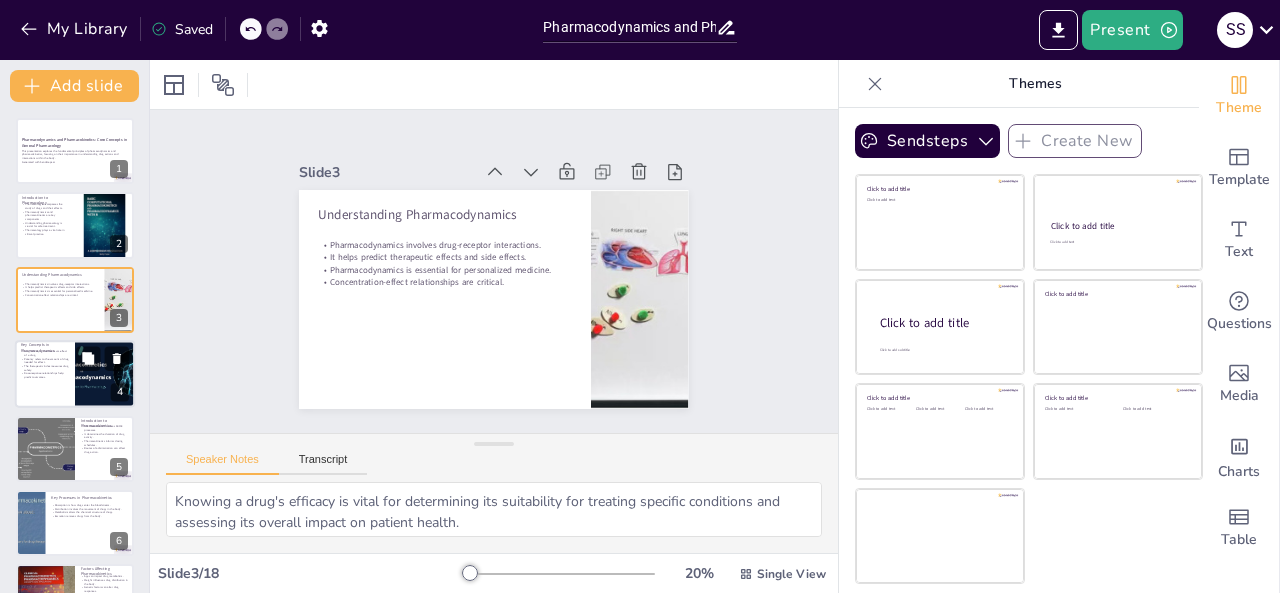 scroll, scrollTop: 27, scrollLeft: 0, axis: vertical 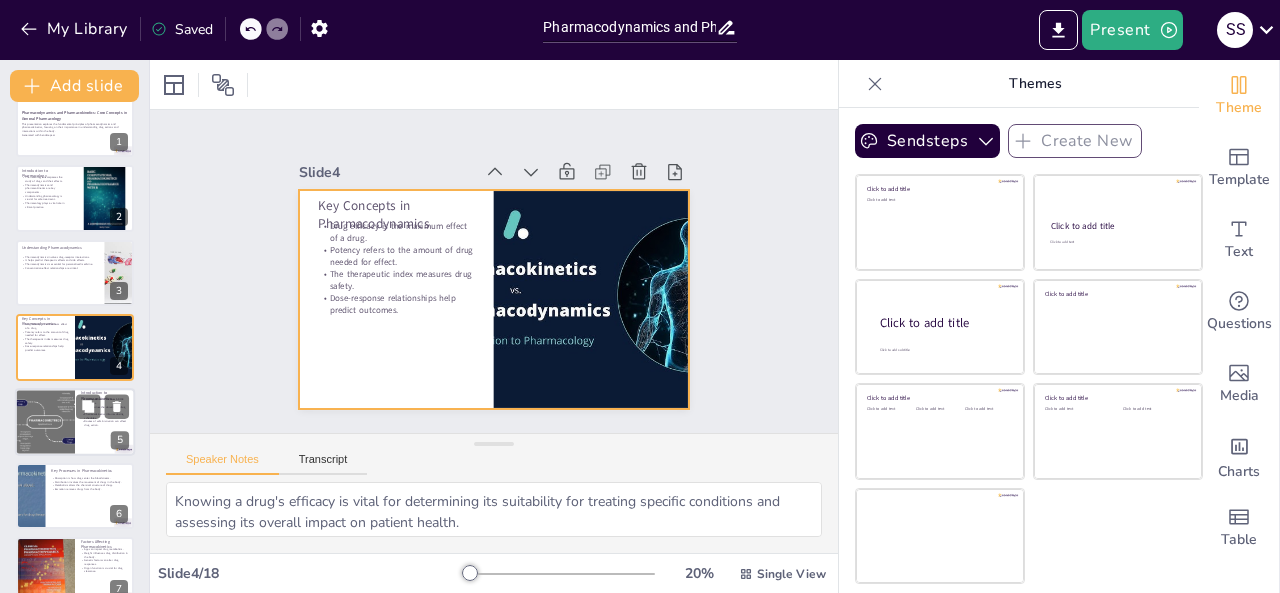 checkbox on "true" 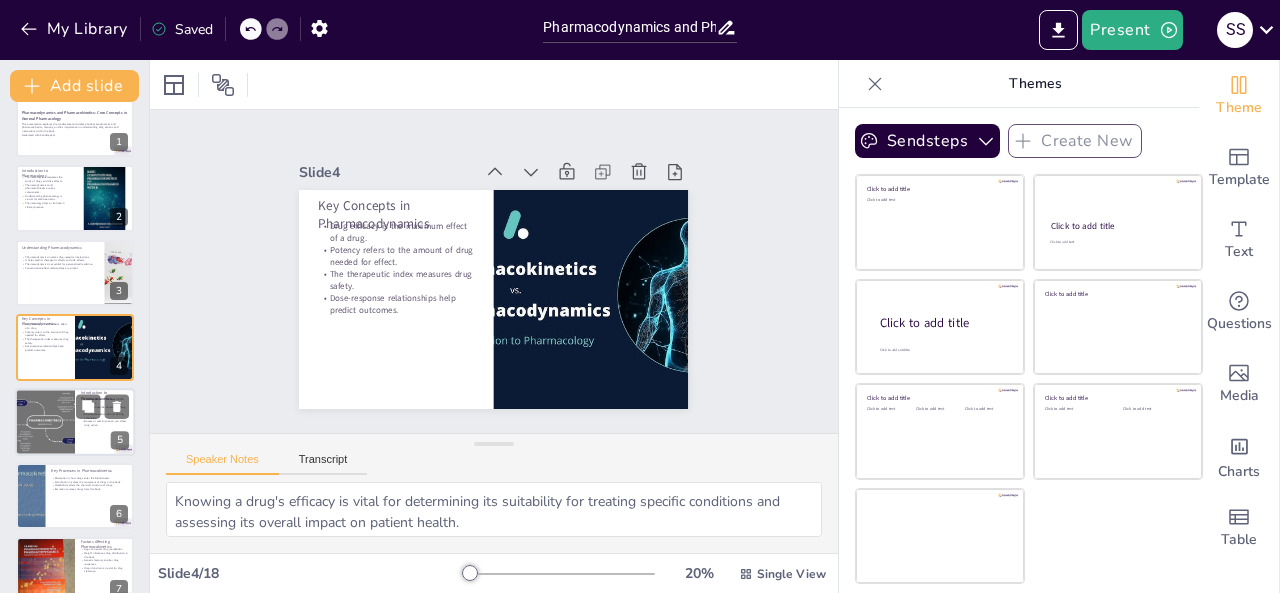 click at bounding box center (45, 422) 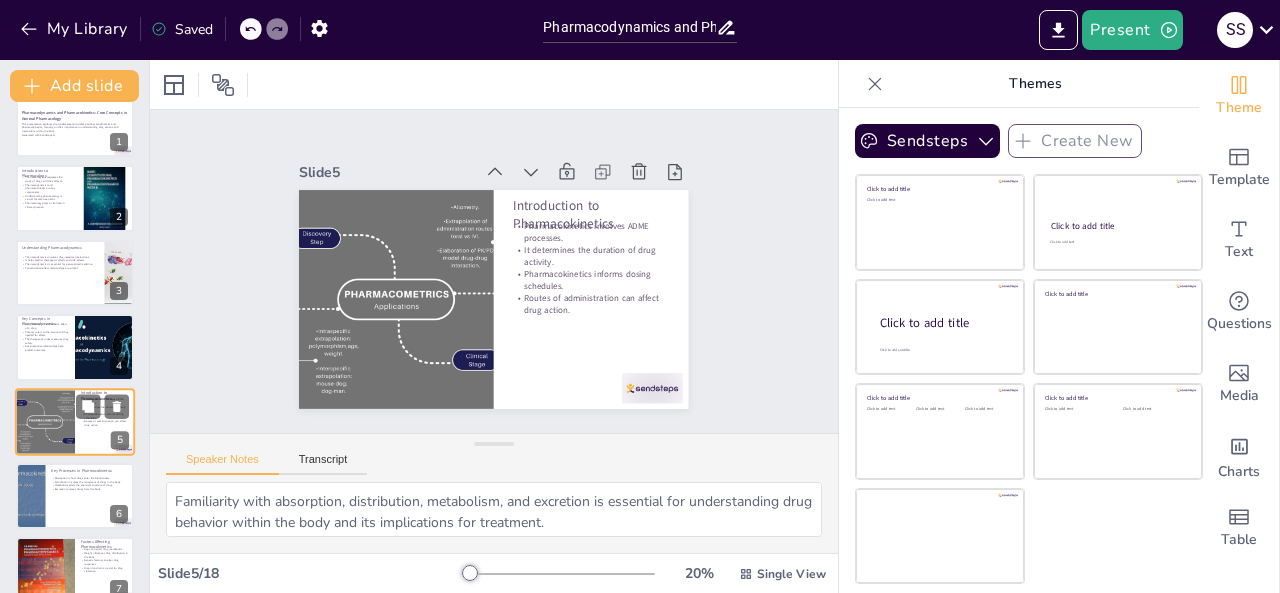 scroll, scrollTop: 101, scrollLeft: 0, axis: vertical 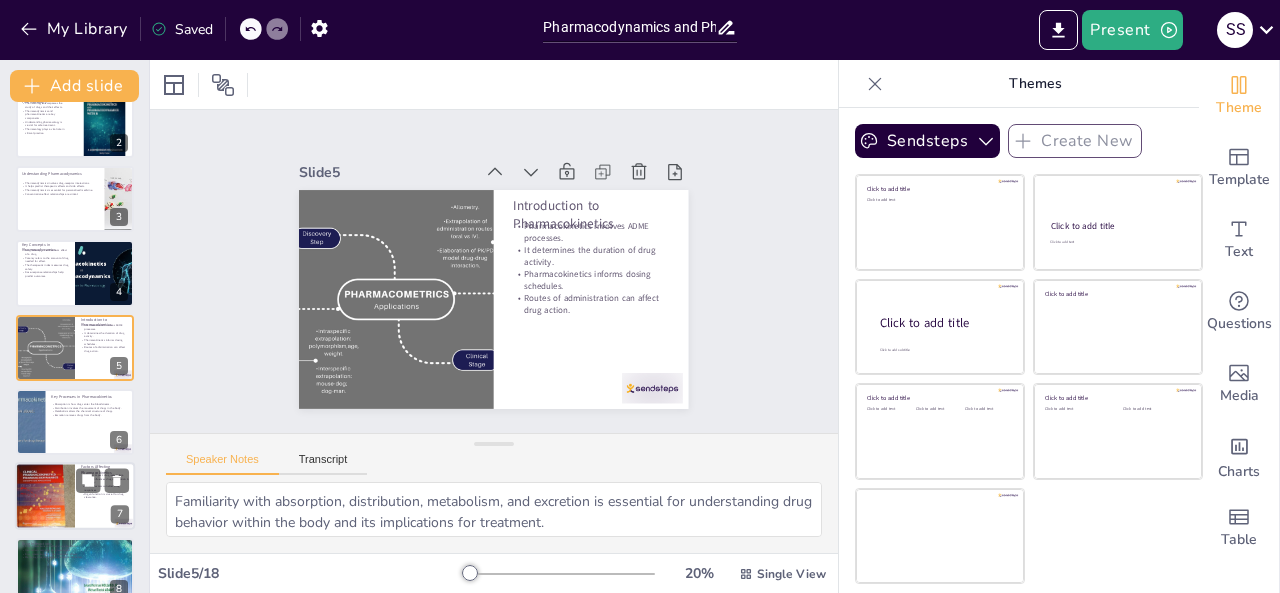 checkbox on "true" 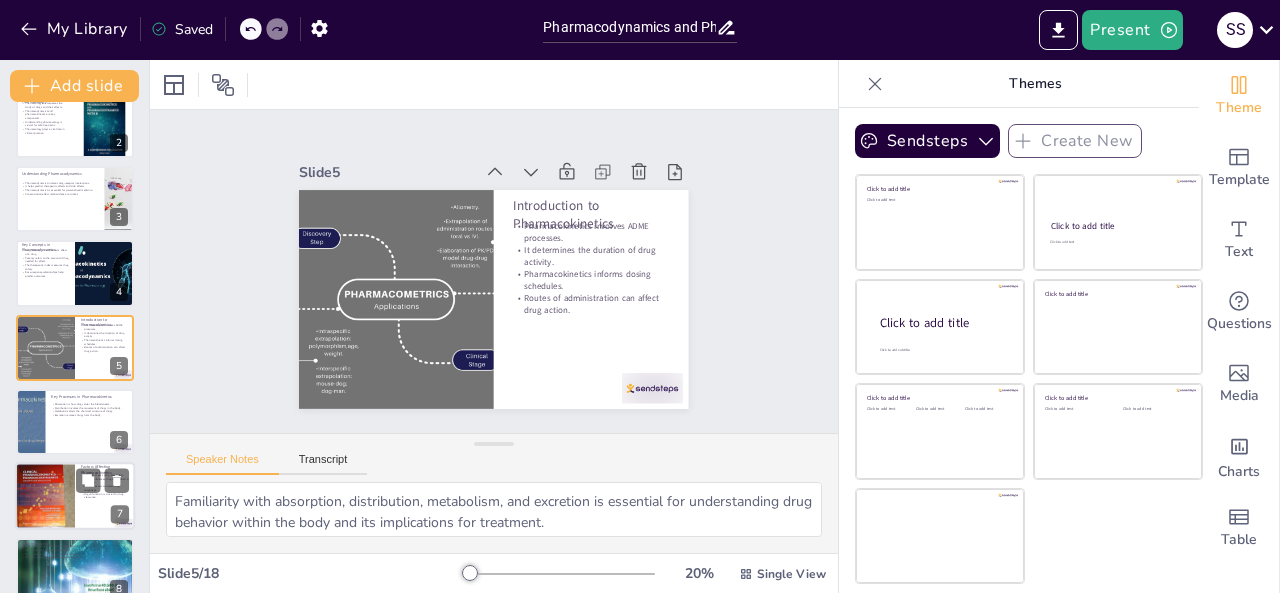 click at bounding box center (45, 496) 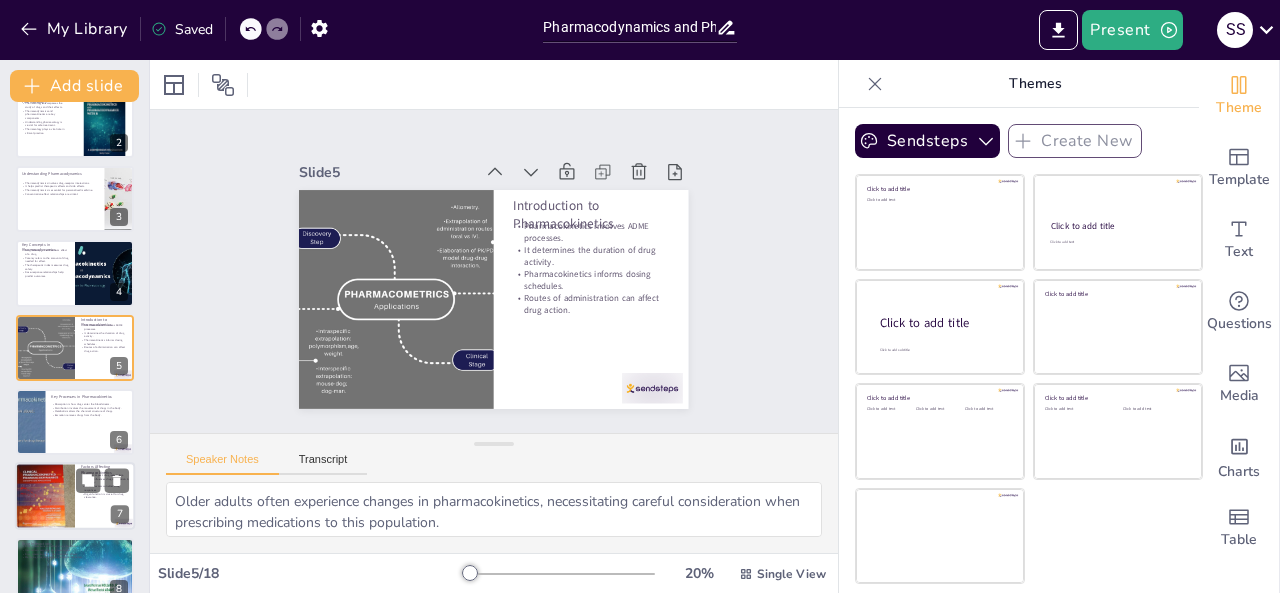 scroll, scrollTop: 250, scrollLeft: 0, axis: vertical 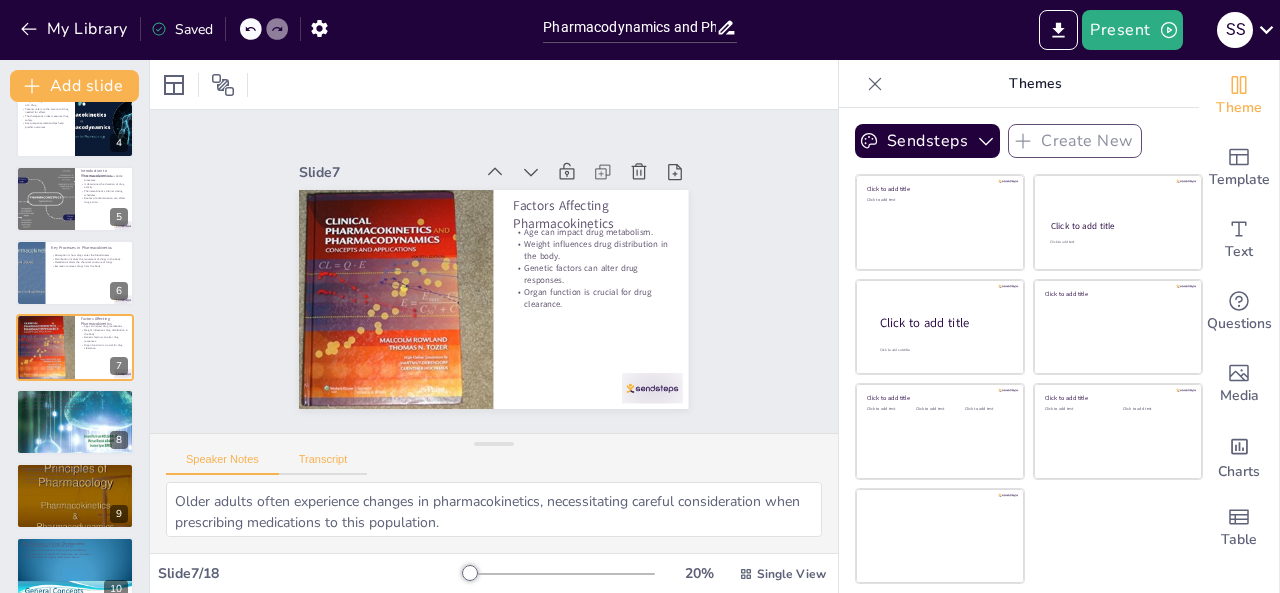 click on "Transcript" at bounding box center (323, 464) 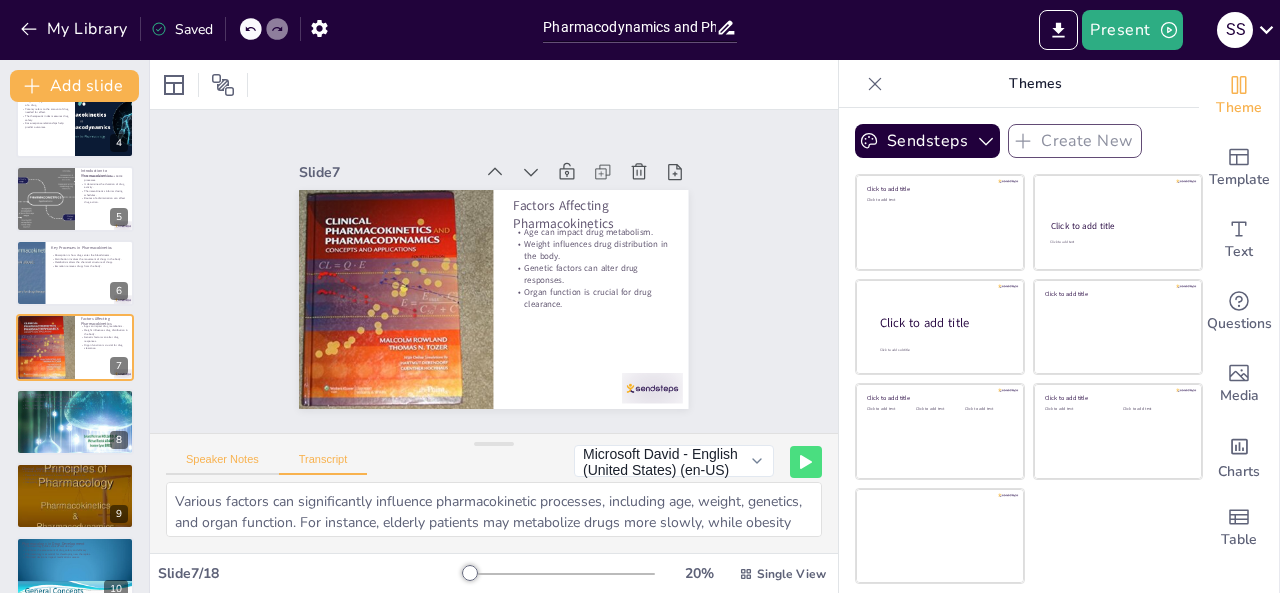click on "Speaker Notes" at bounding box center [222, 464] 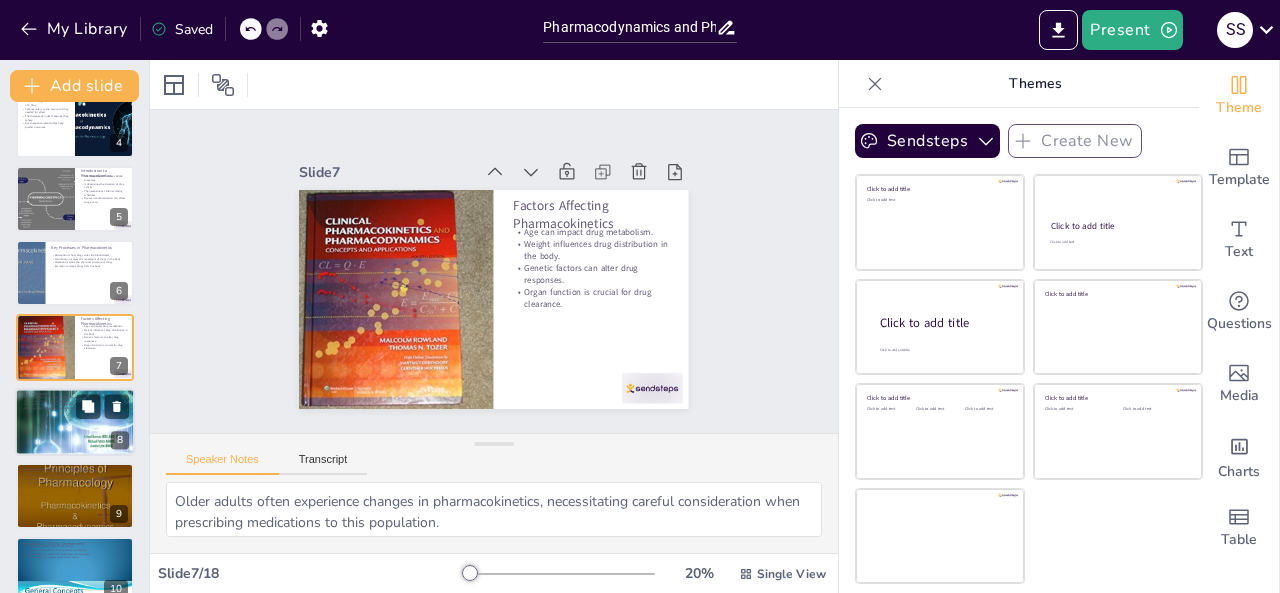 click at bounding box center [75, 422] 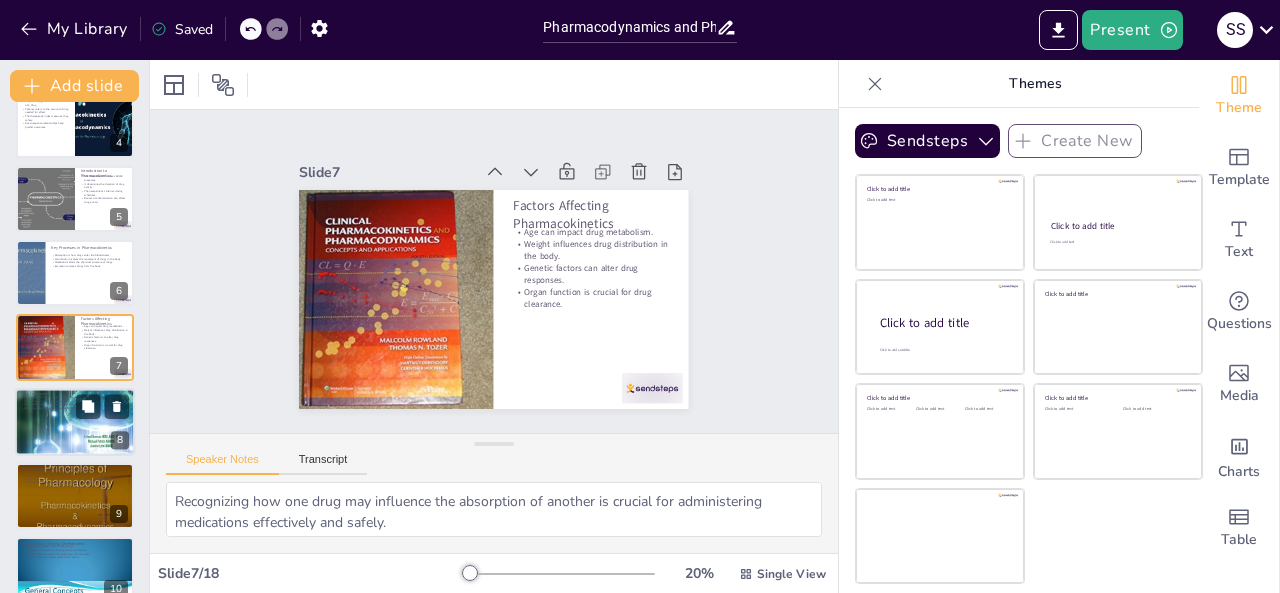 scroll, scrollTop: 324, scrollLeft: 0, axis: vertical 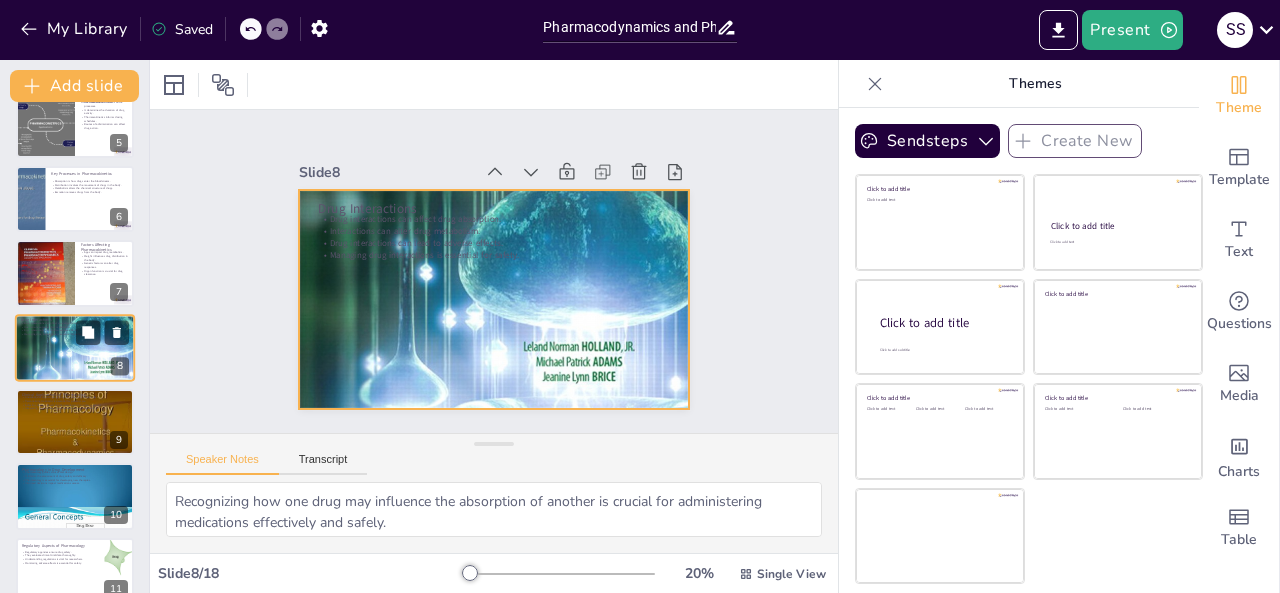 click at bounding box center [75, 348] 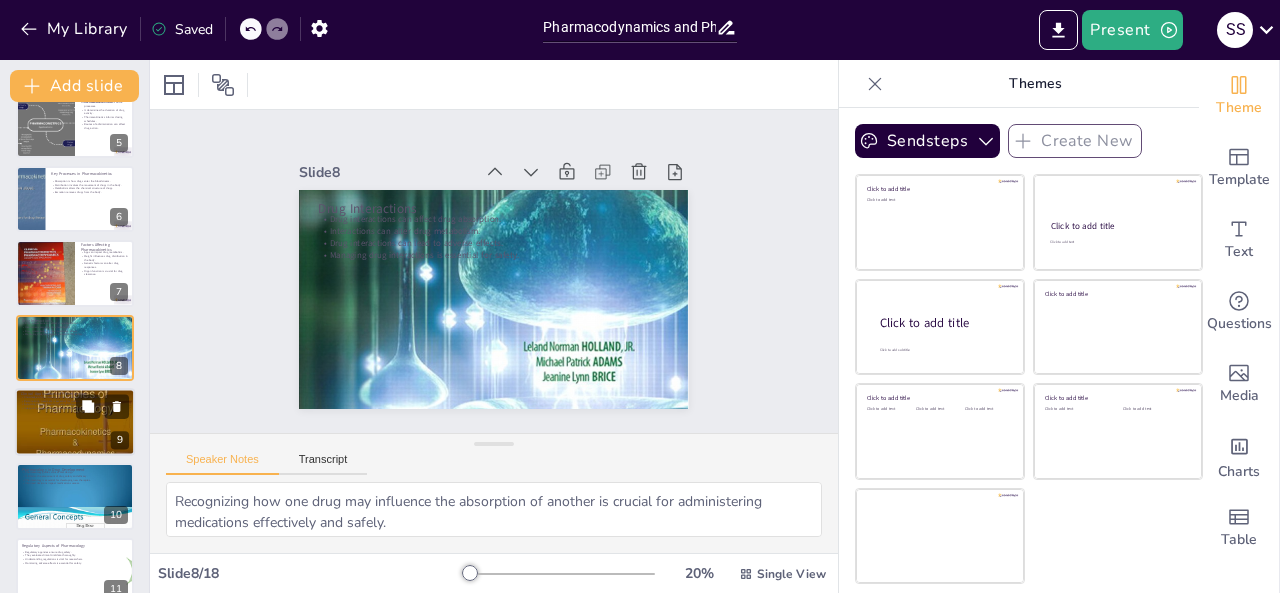 click at bounding box center [75, 422] 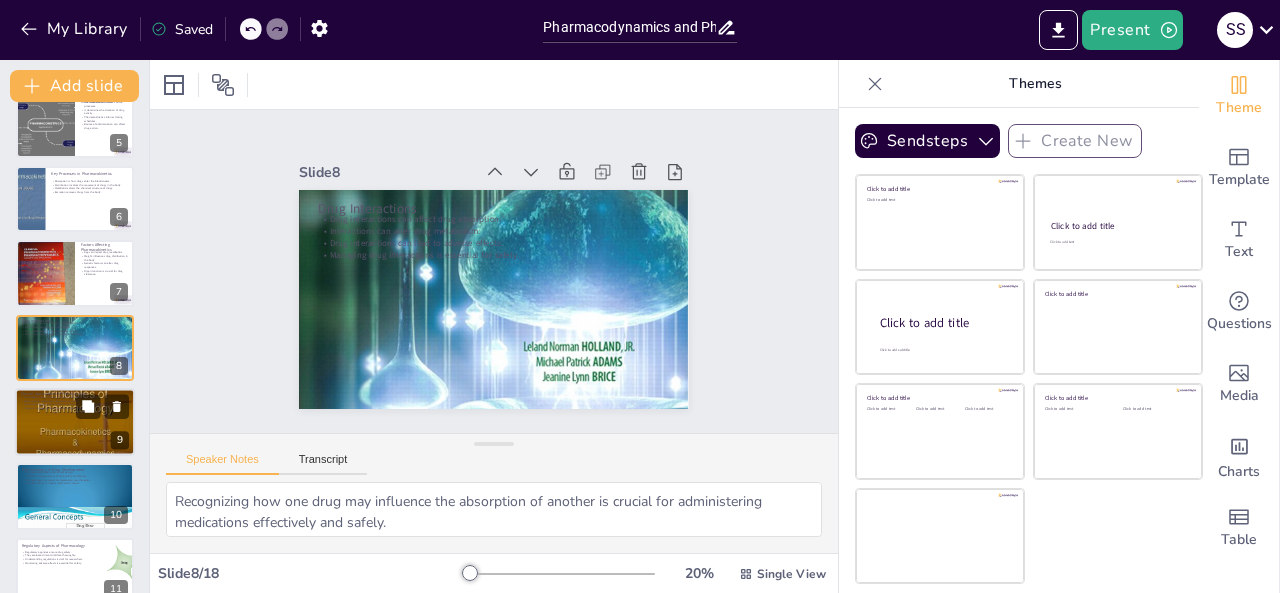 checkbox on "true" 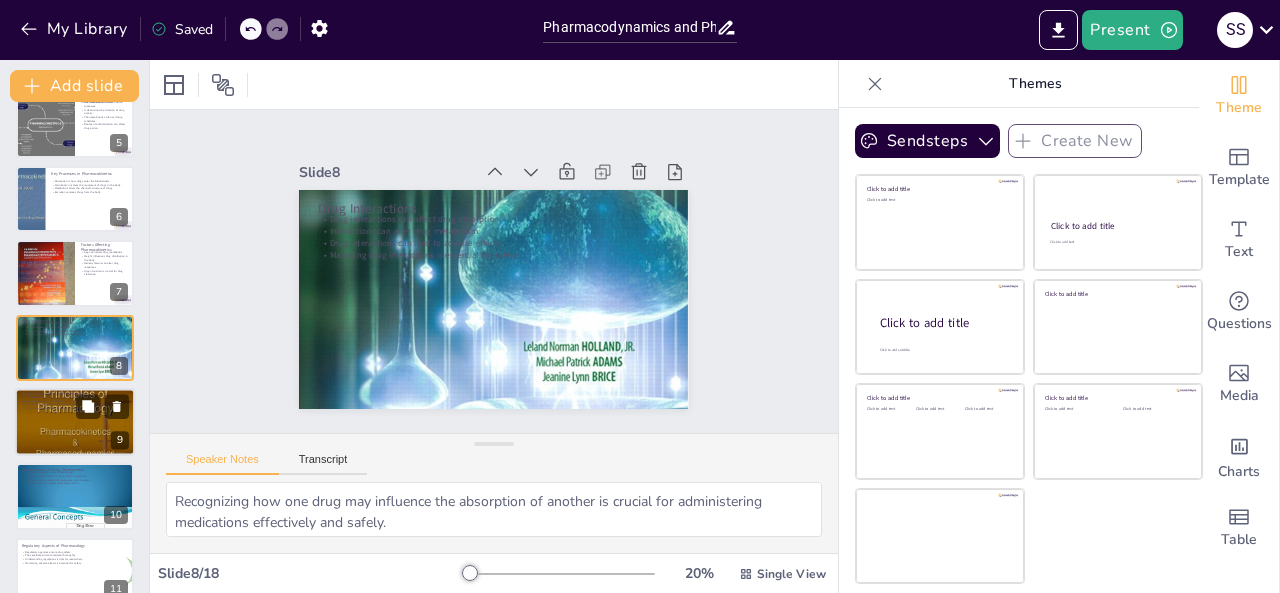 type on "A thorough understanding of pharmacodynamics and pharmacokinetics allows healthcare professionals to choose the most appropriate therapies for their patients, leading to better health outcomes.
Tailoring treatments to individual patient needs can significantly improve therapeutic results and reduce the risk of adverse effects.
Proper dosage adjustments help ensure that patients receive the most effective and safe treatment possible, minimizing the risk of toxicity.
The integration of pharmacological knowledge into clinical practice is essential for optimizing patient care and achieving the best possible treatment results." 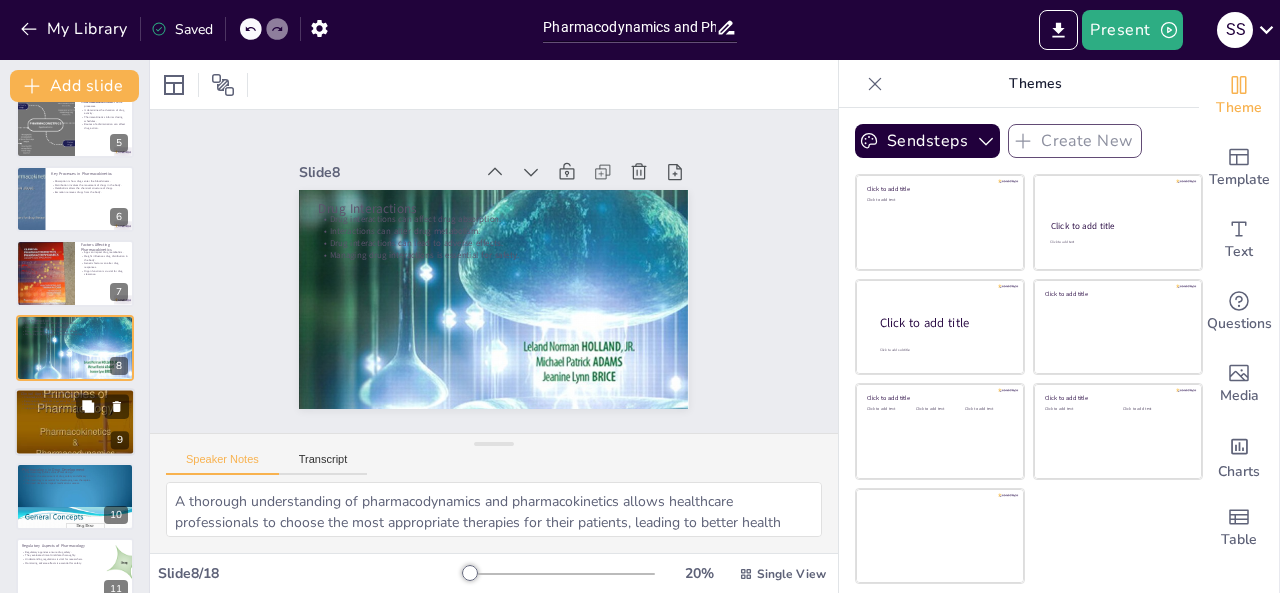 scroll, scrollTop: 398, scrollLeft: 0, axis: vertical 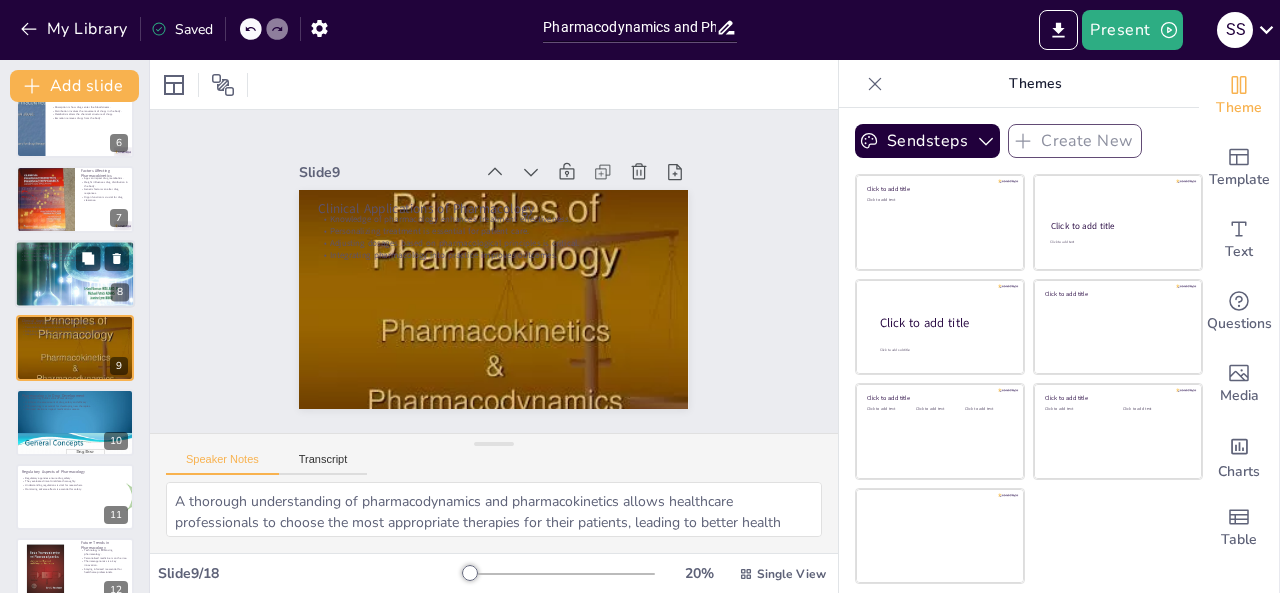 click at bounding box center (75, 274) 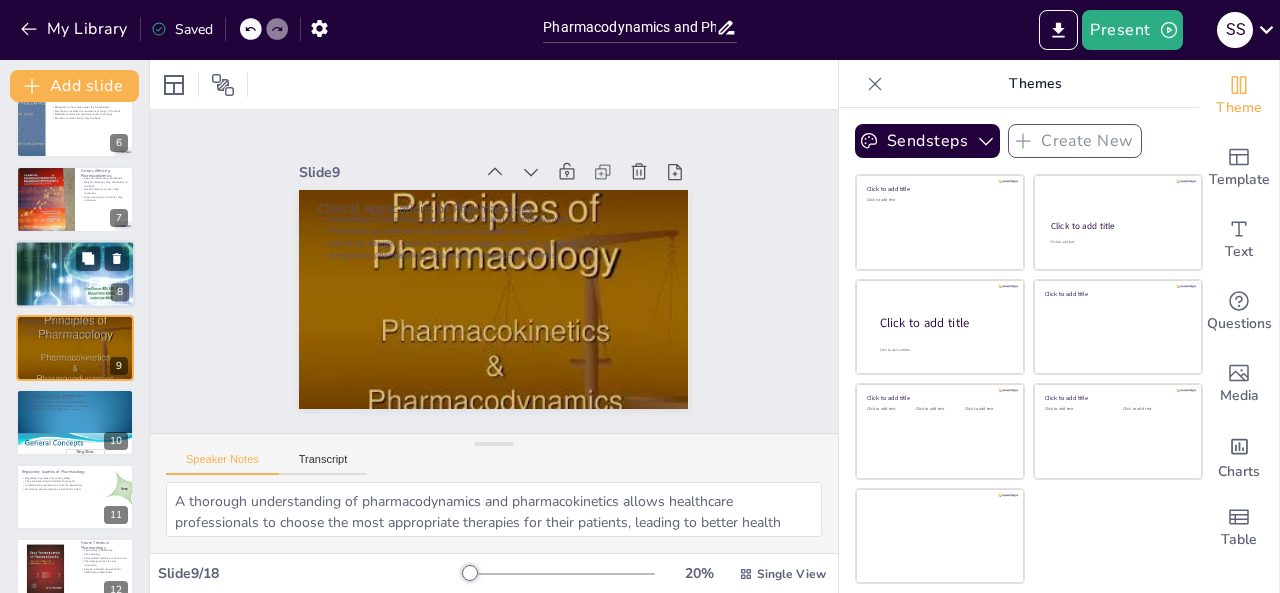 checkbox on "true" 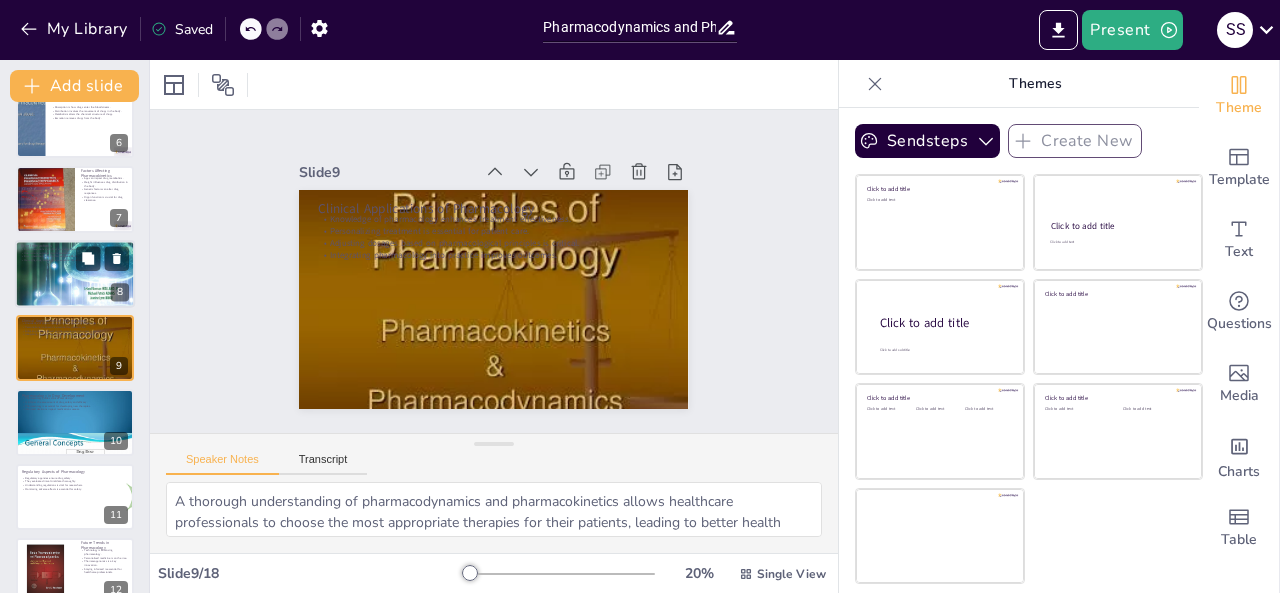 type on "Recognizing how one drug may influence the absorption of another is crucial for administering medications effectively and safely.
Changes in metabolism due to drug interactions can lead to increased toxicity or reduced effectiveness, requiring careful monitoring by healthcare providers.
Awareness of potential interactions is vital for preventing harmful side effects and ensuring patient safety during treatment.
Effective management of drug interactions enhances therapeutic outcomes and minimizes risks, making it a critical aspect of pharmacology." 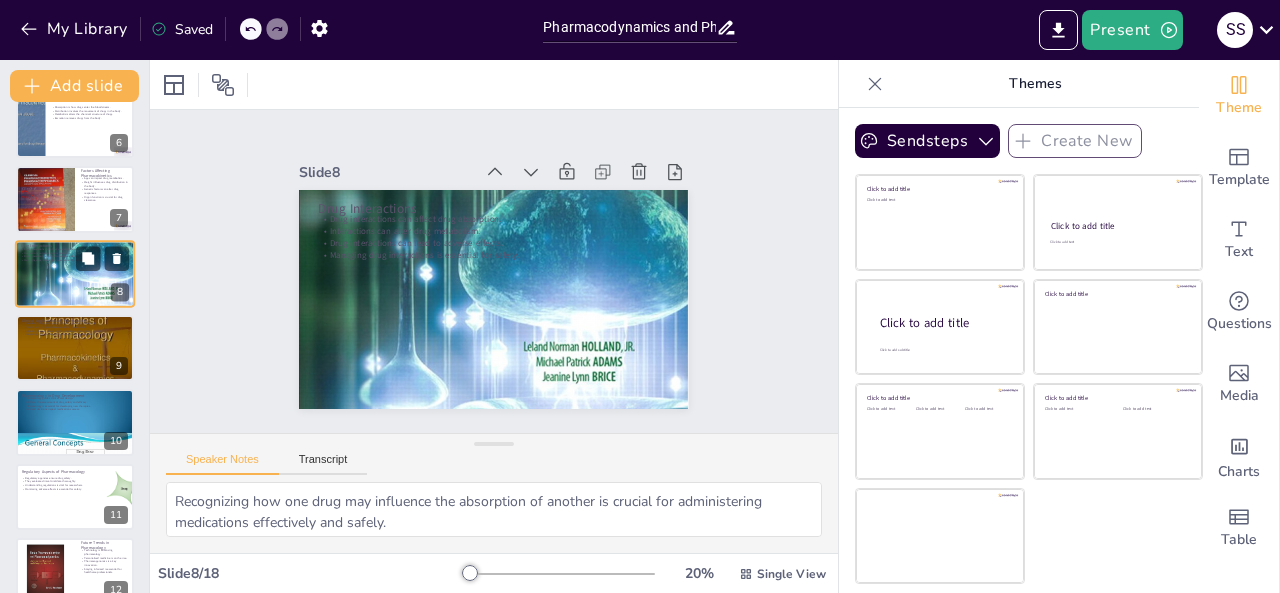 scroll, scrollTop: 324, scrollLeft: 0, axis: vertical 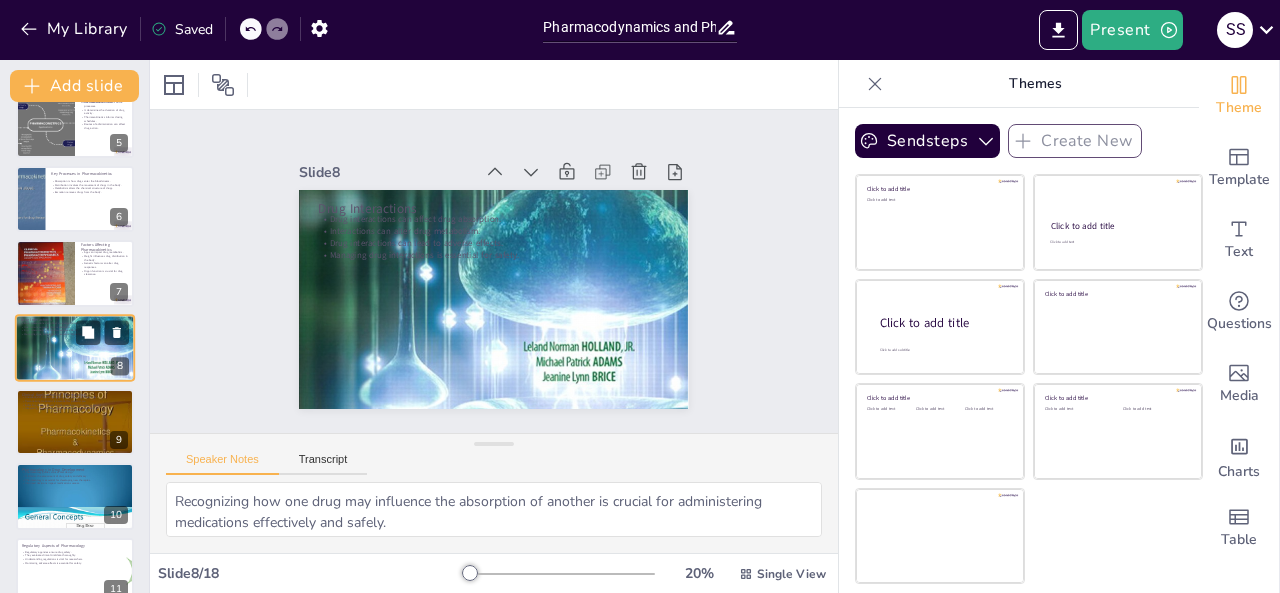 type 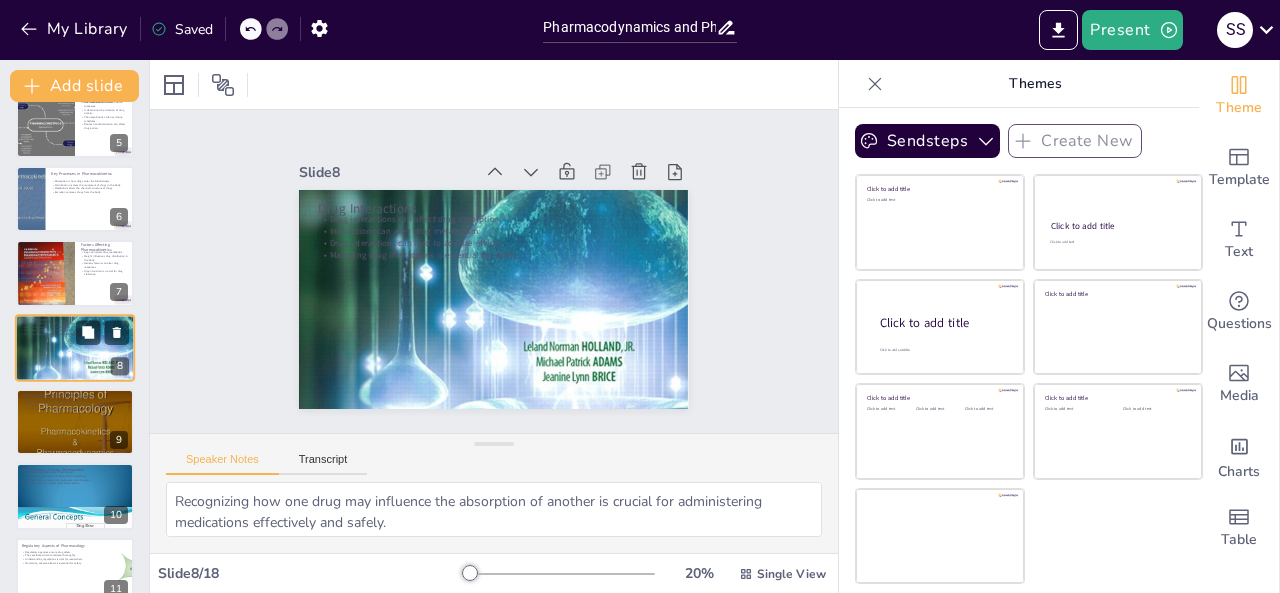 click at bounding box center [45, 273] 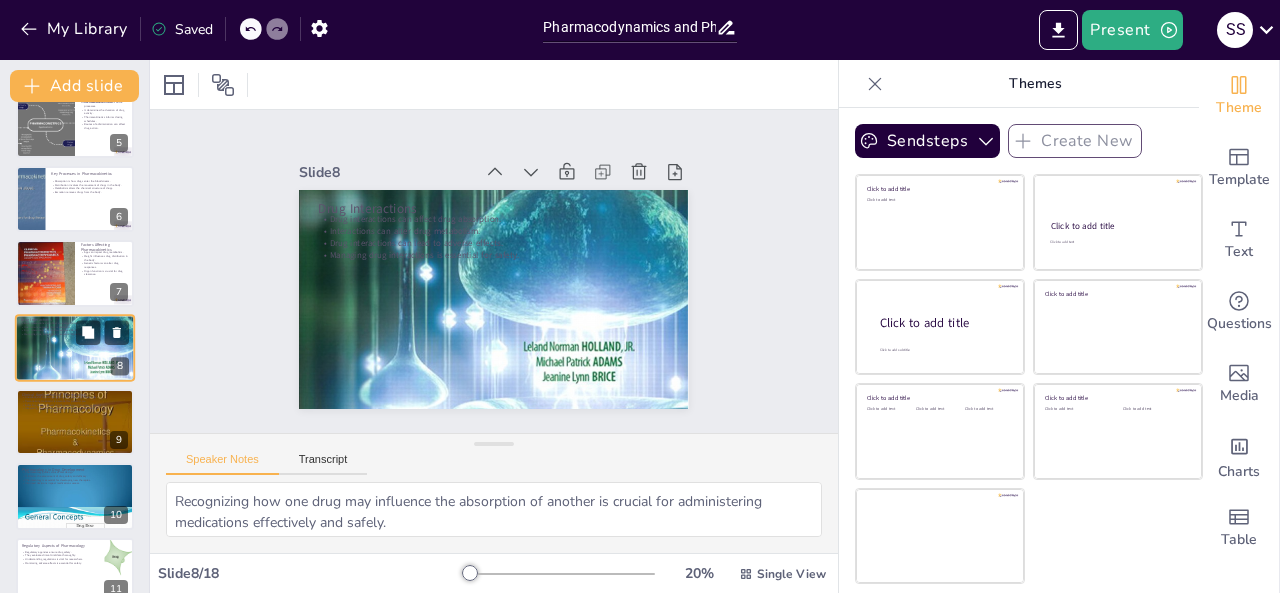 checkbox on "true" 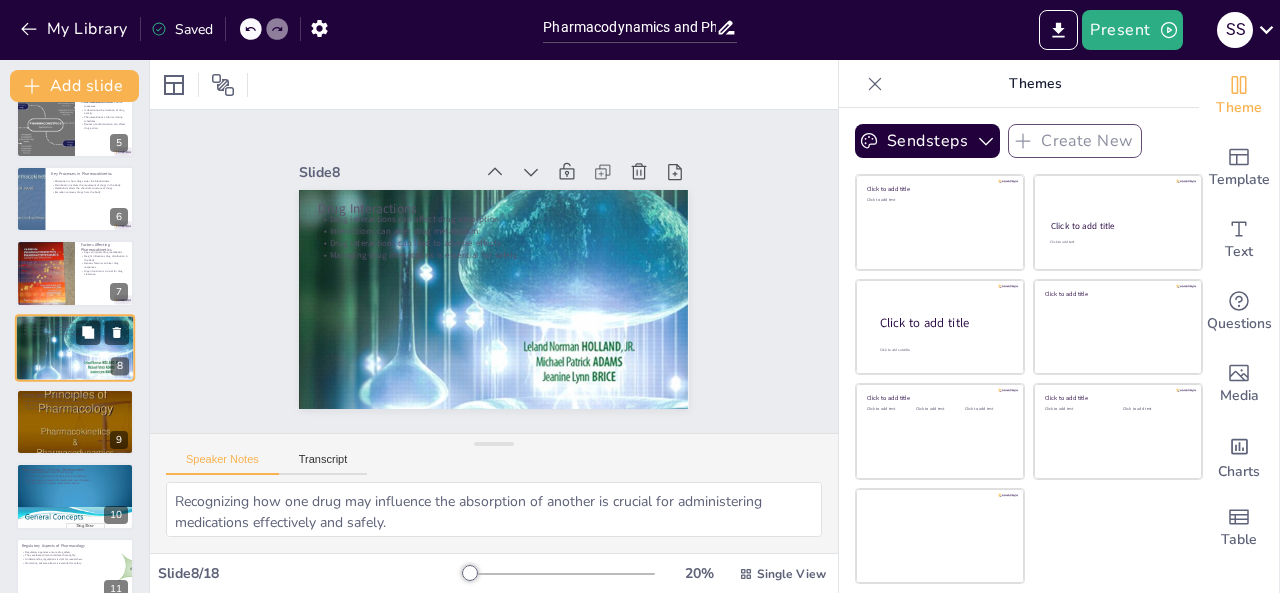 type on "Older adults often experience changes in pharmacokinetics, necessitating careful consideration when prescribing medications to this population.
Variations in body composition can affect how drugs are distributed, requiring adjustments in dosing for different patients.
Understanding genetic differences can help healthcare providers anticipate how patients may respond to certain medications, enhancing treatment effectiveness.
Impaired organ function can lead to drug accumulation and toxicity, making it vital to assess patients' organ health when prescribing medications." 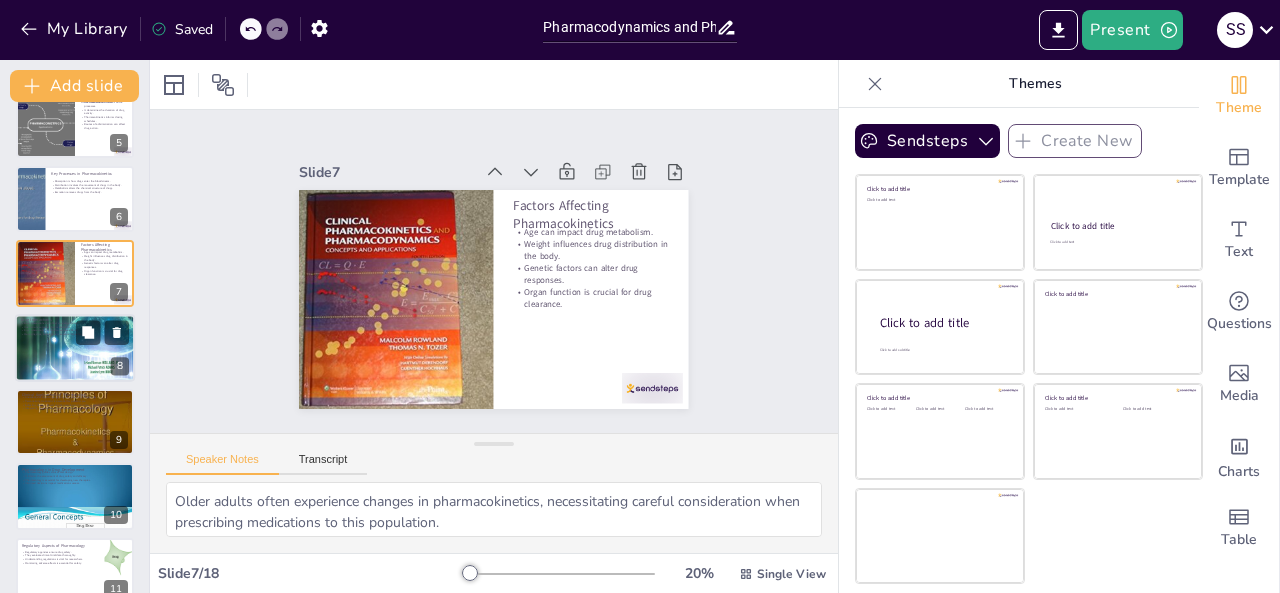 scroll, scrollTop: 250, scrollLeft: 0, axis: vertical 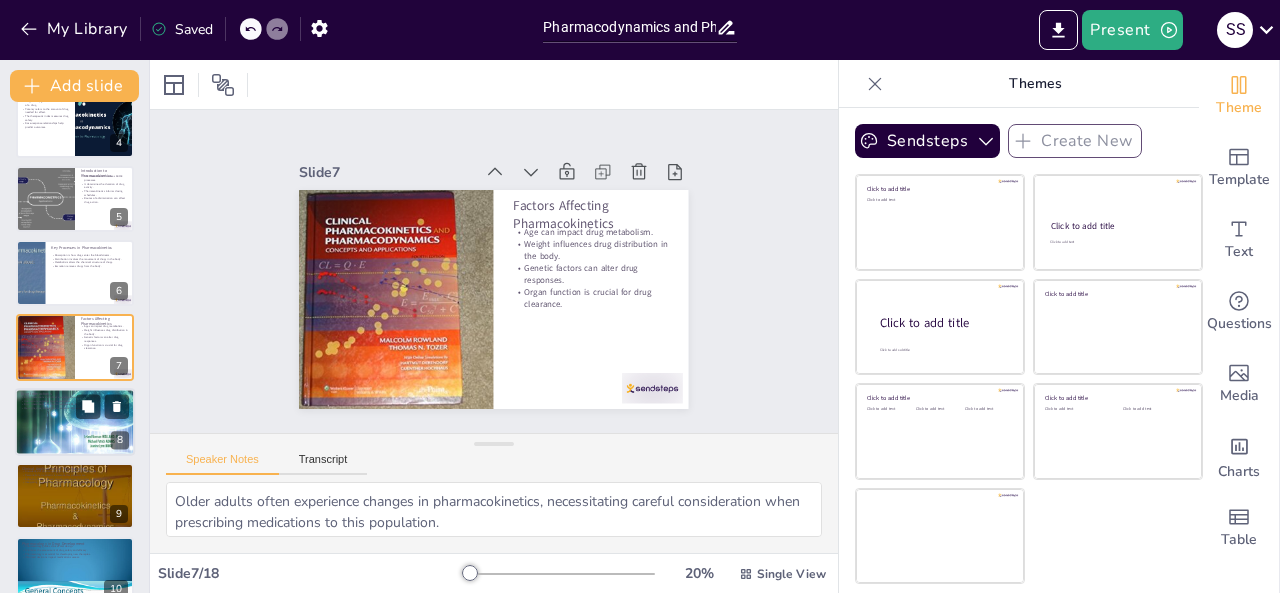 click at bounding box center (75, 422) 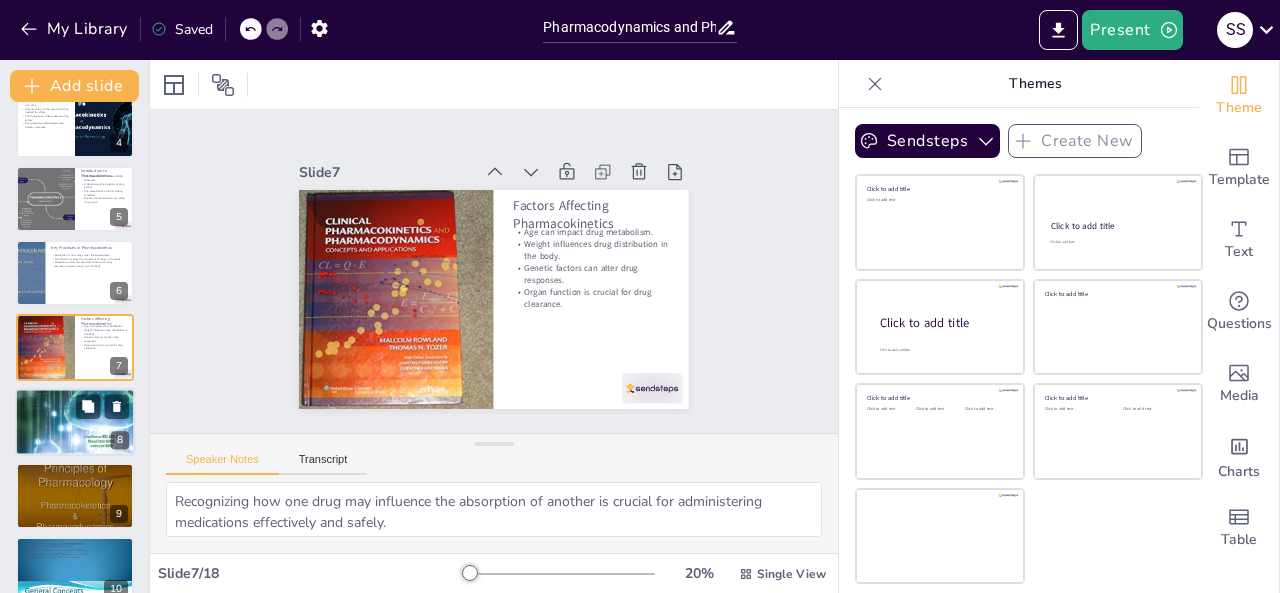 scroll, scrollTop: 324, scrollLeft: 0, axis: vertical 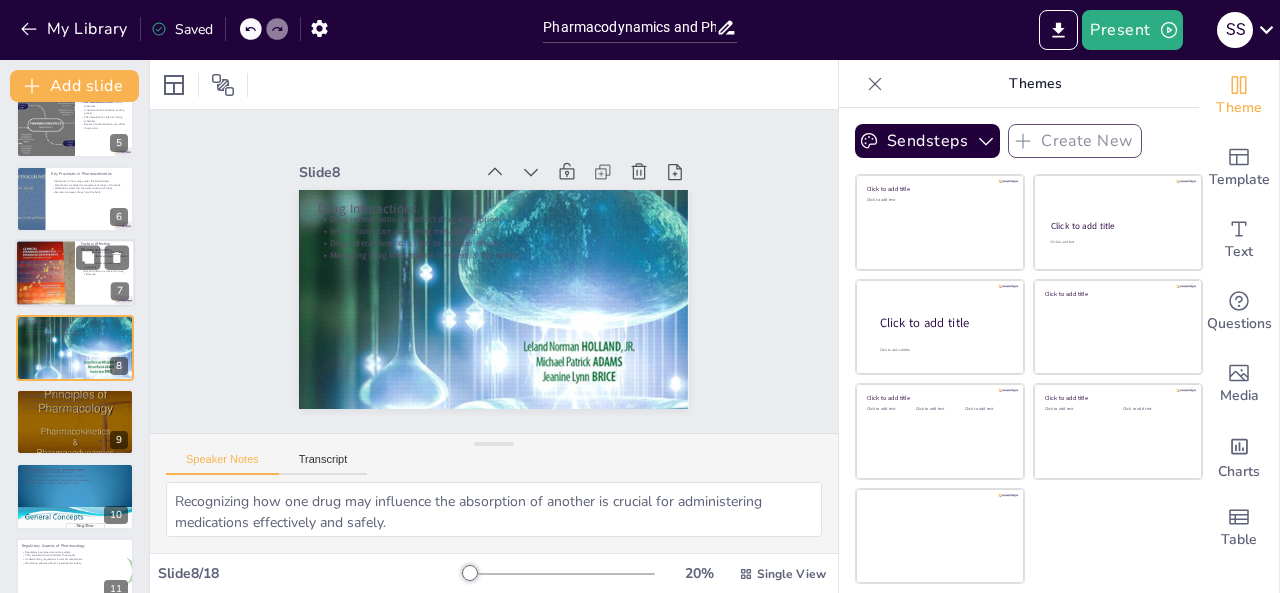 click at bounding box center (45, 273) 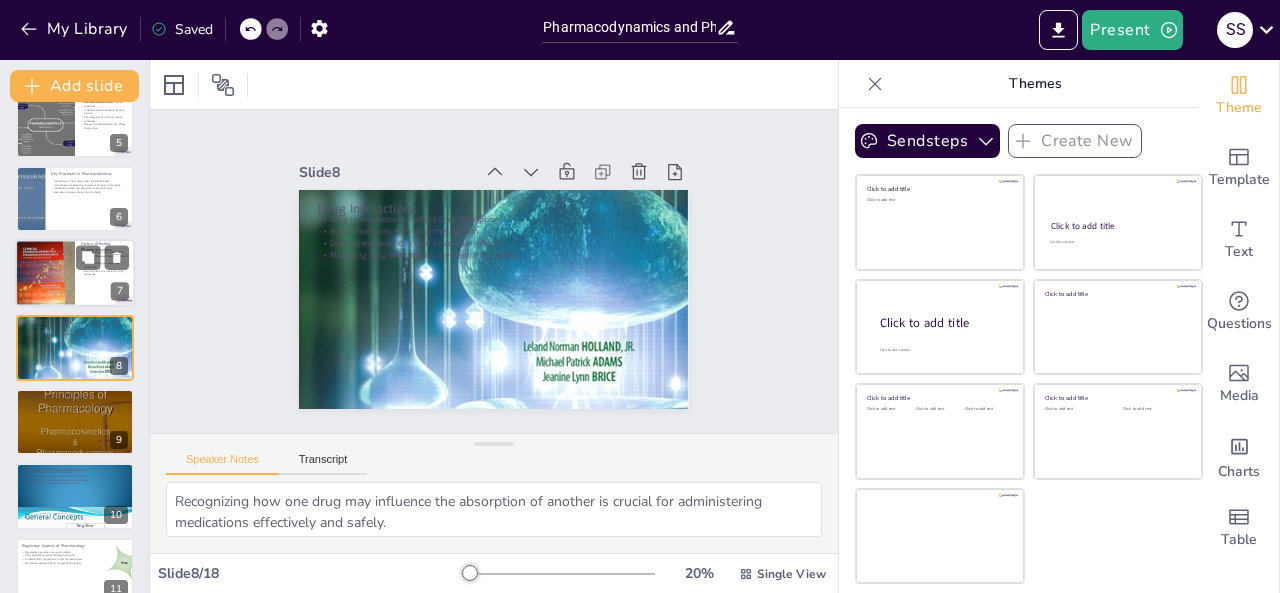 checkbox on "true" 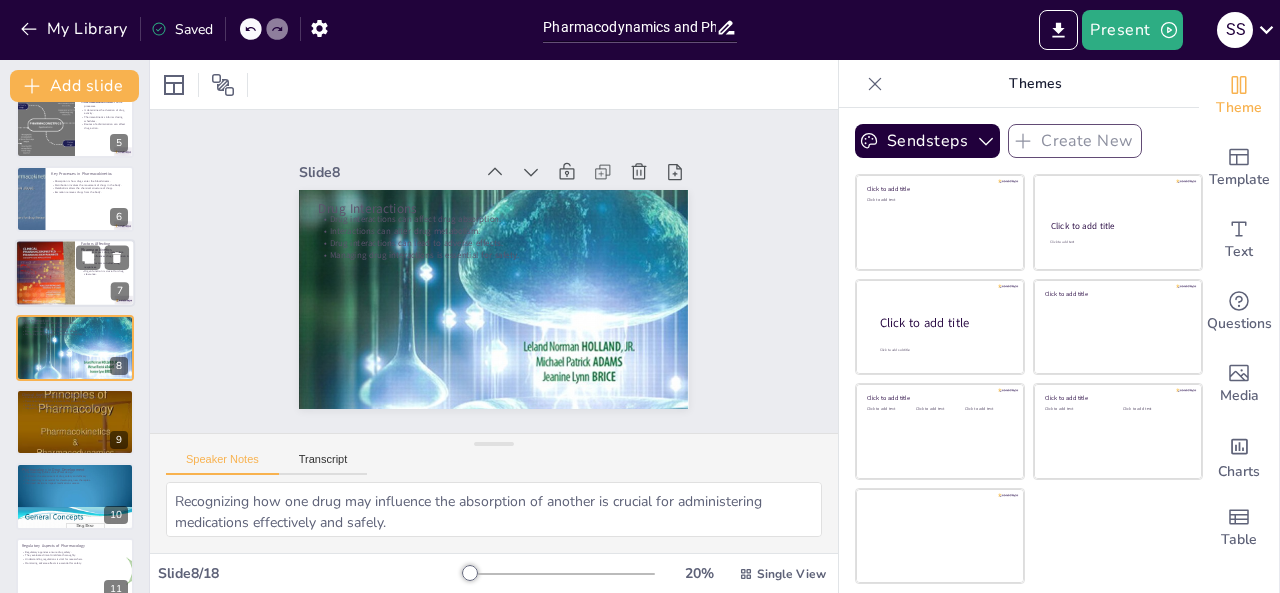 type on "Older adults often experience changes in pharmacokinetics, necessitating careful consideration when prescribing medications to this population.
Variations in body composition can affect how drugs are distributed, requiring adjustments in dosing for different patients.
Understanding genetic differences can help healthcare providers anticipate how patients may respond to certain medications, enhancing treatment effectiveness.
Impaired organ function can lead to drug accumulation and toxicity, making it vital to assess patients' organ health when prescribing medications." 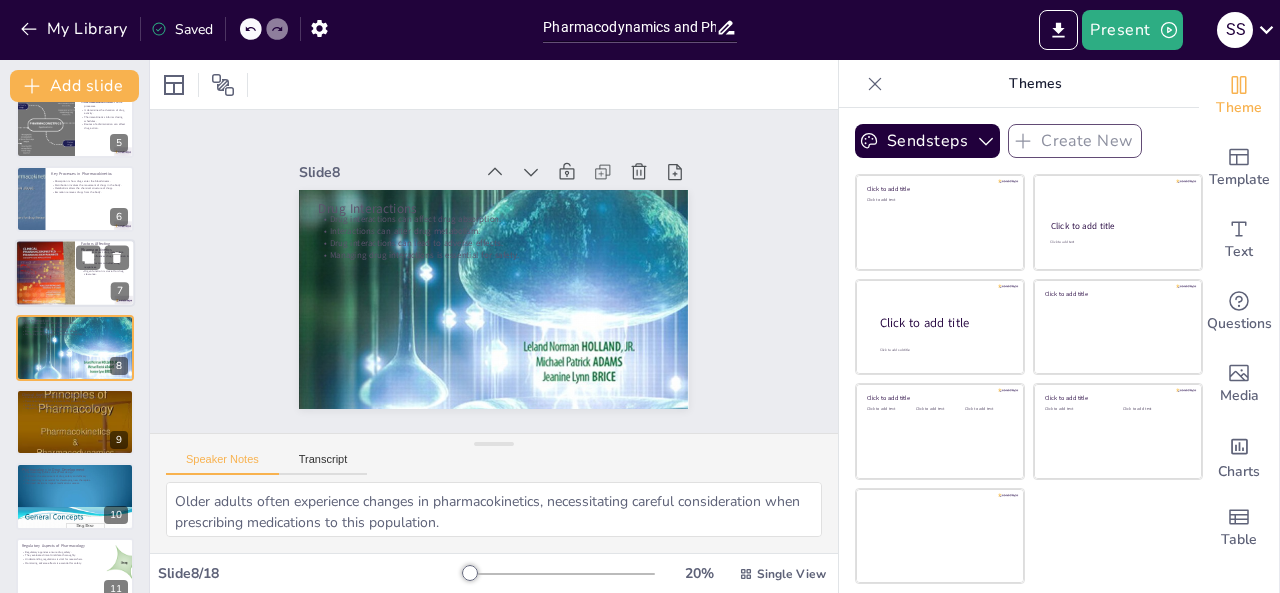 scroll, scrollTop: 250, scrollLeft: 0, axis: vertical 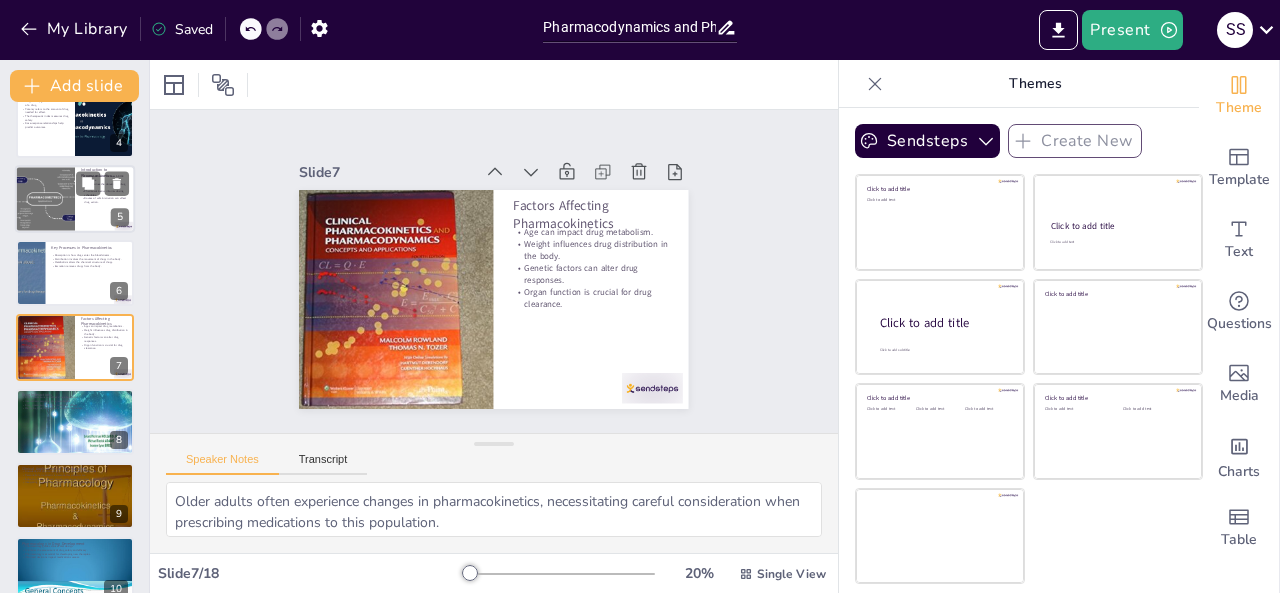click at bounding box center (45, 199) 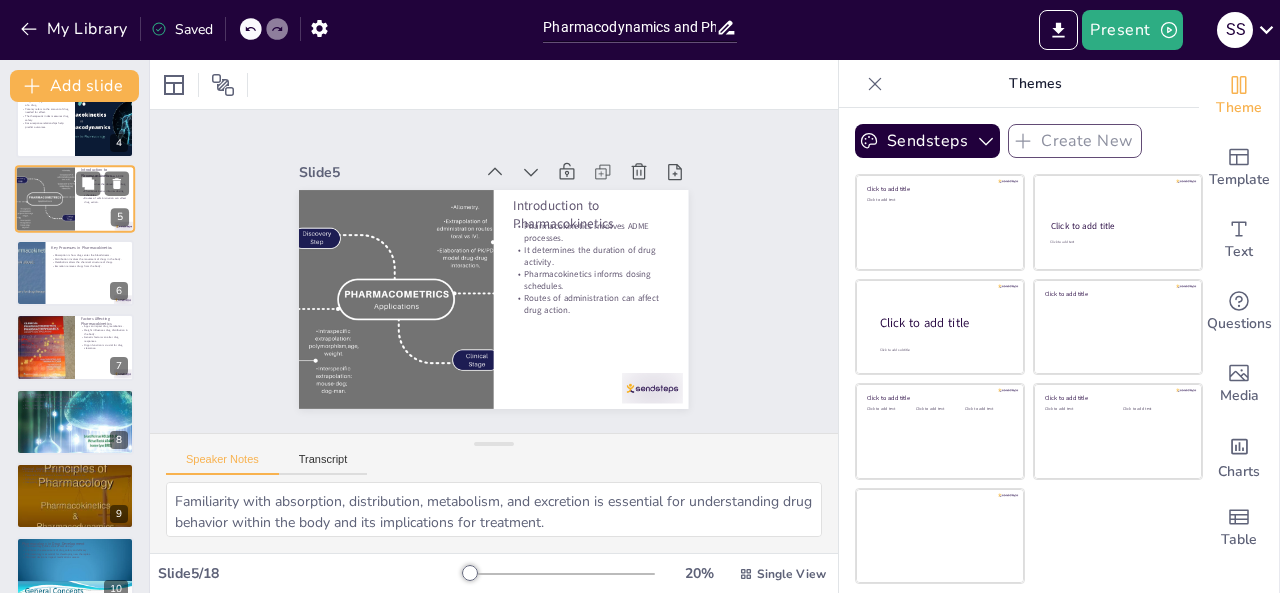 scroll, scrollTop: 101, scrollLeft: 0, axis: vertical 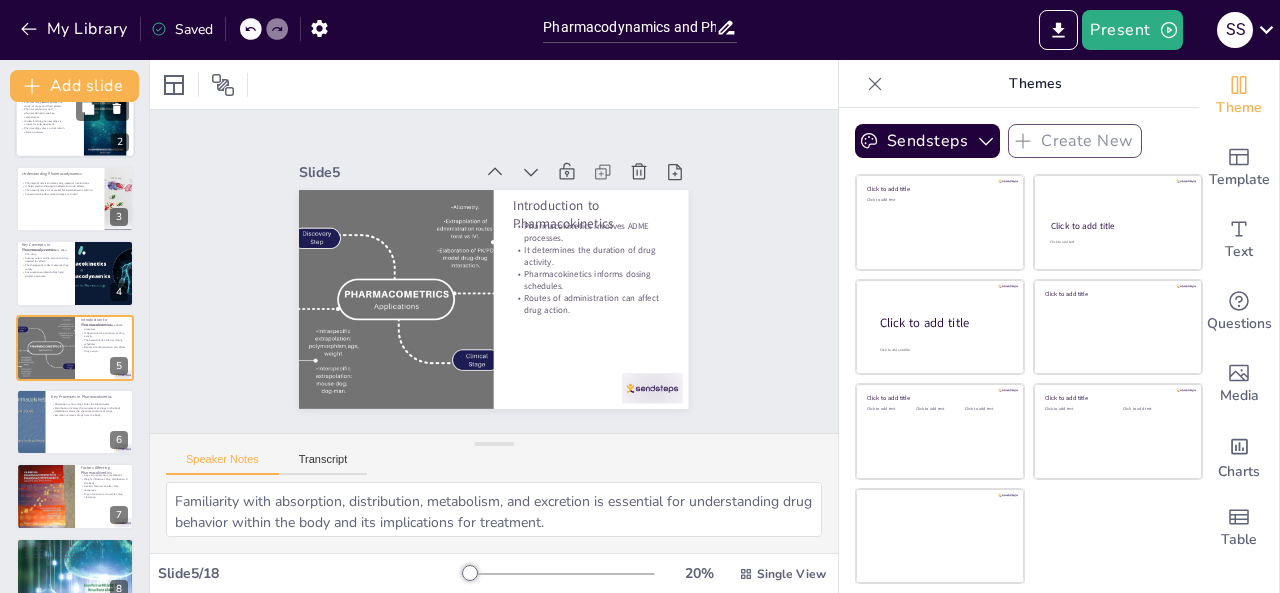 click on "Understanding pharmacology is crucial for safe treatment." at bounding box center (45, 122) 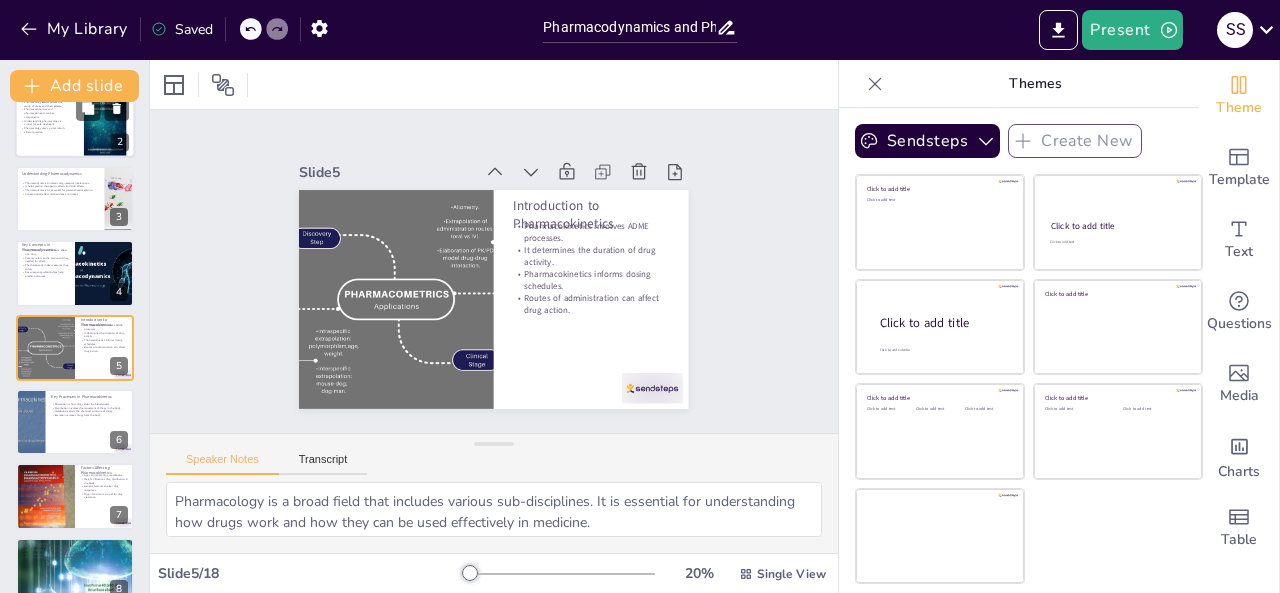 scroll, scrollTop: 0, scrollLeft: 0, axis: both 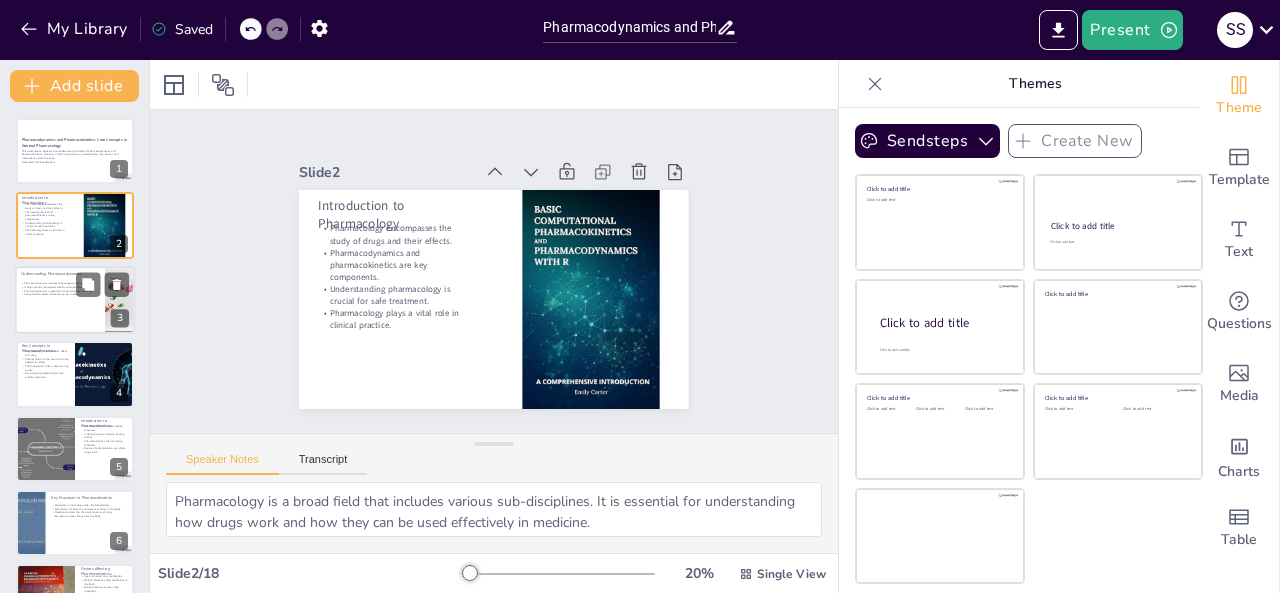 click on "It helps predict therapeutic effects and side effects." at bounding box center (60, 287) 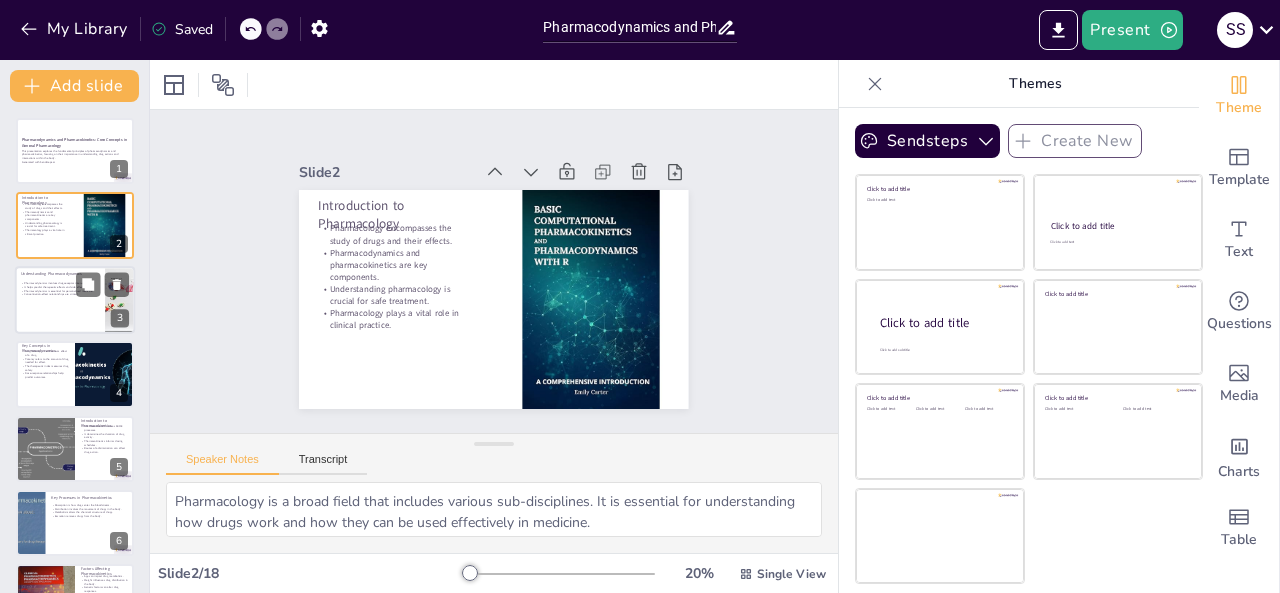 checkbox on "true" 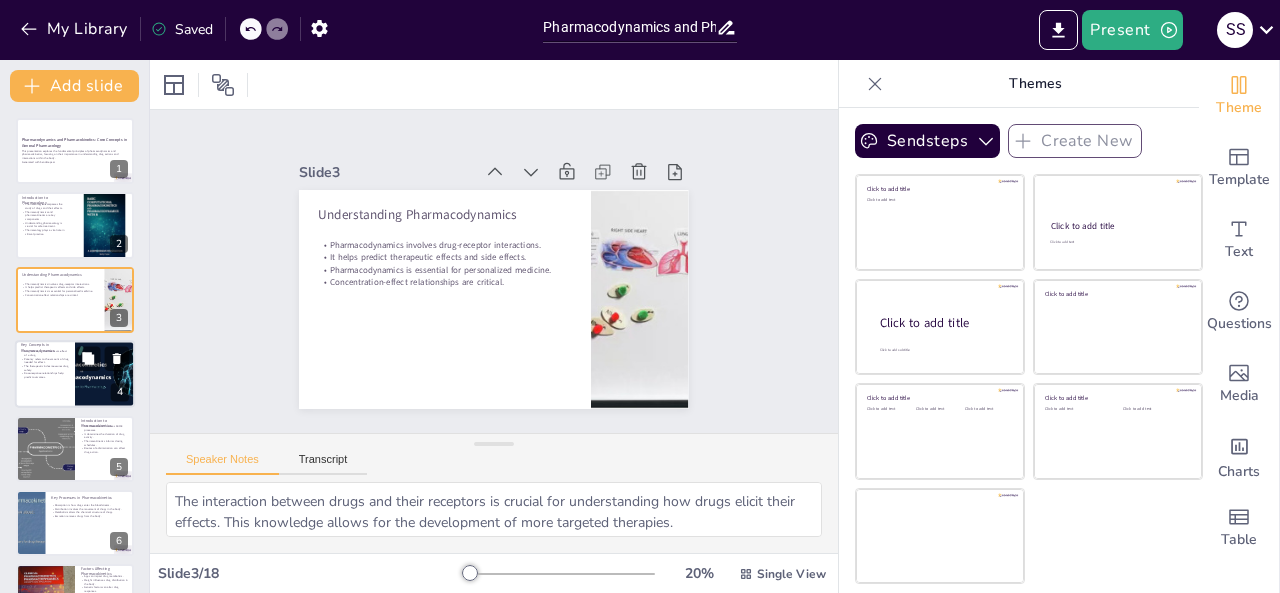 click on "Dose-response relationships help predict outcomes." at bounding box center [45, 375] 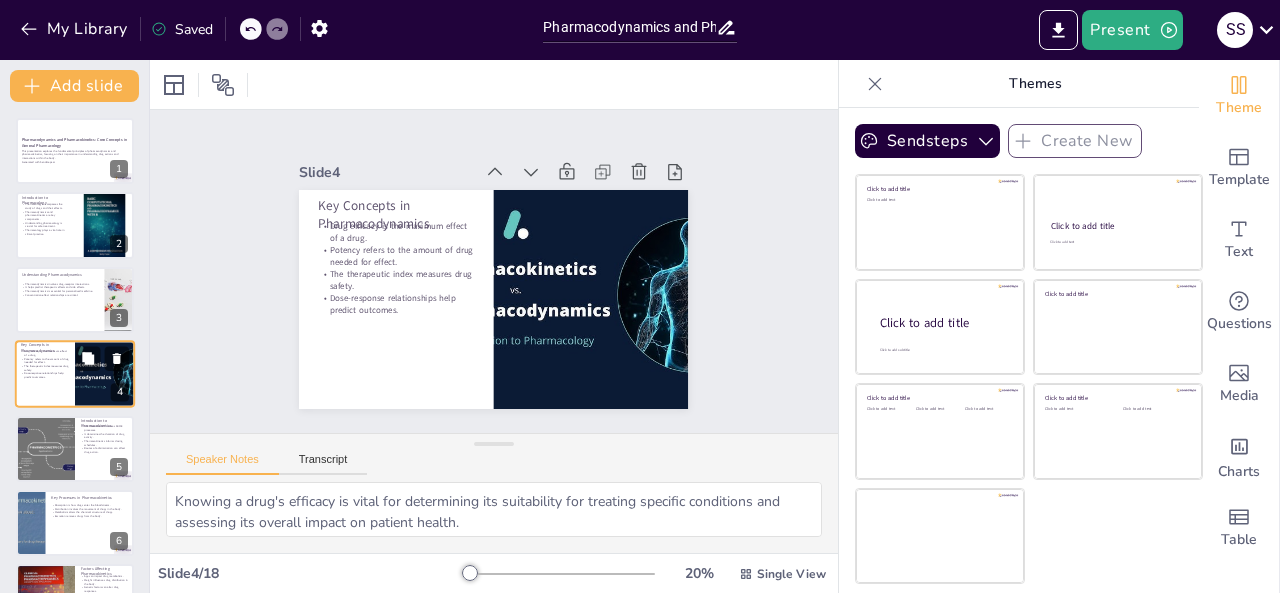 scroll, scrollTop: 27, scrollLeft: 0, axis: vertical 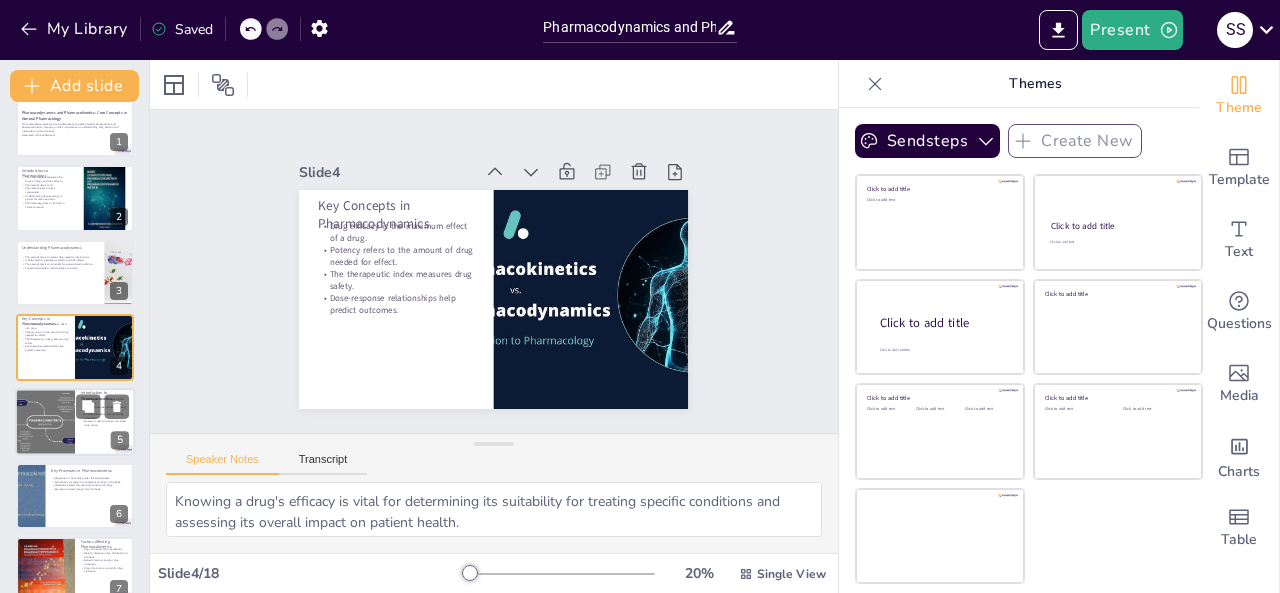 click at bounding box center [45, 422] 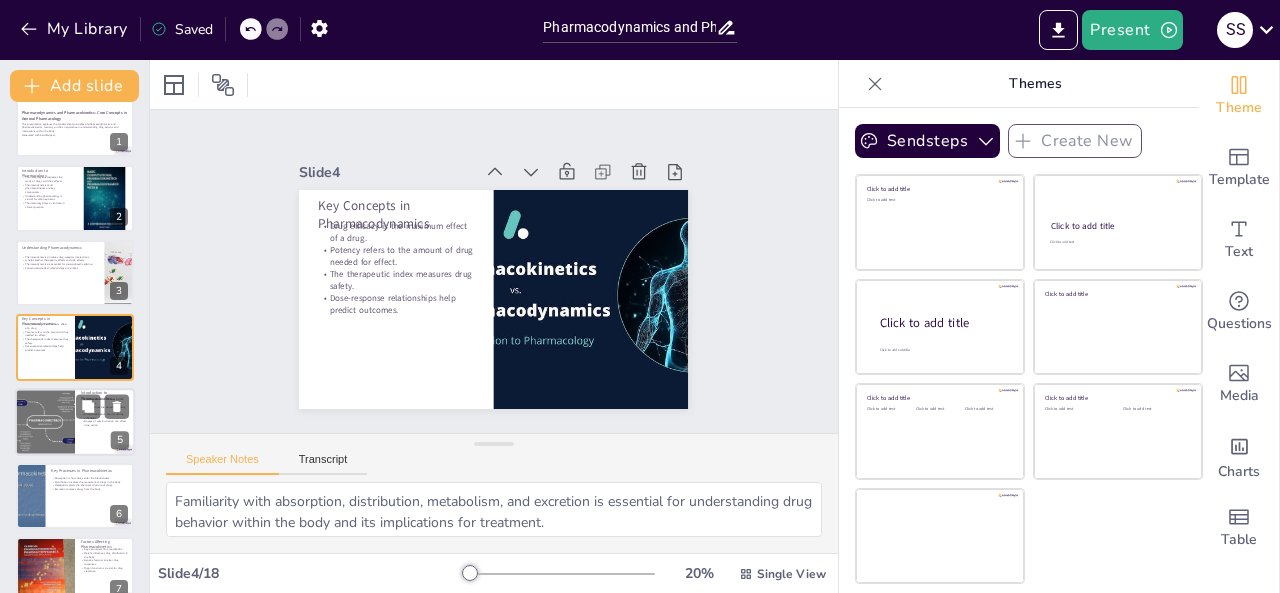 scroll, scrollTop: 101, scrollLeft: 0, axis: vertical 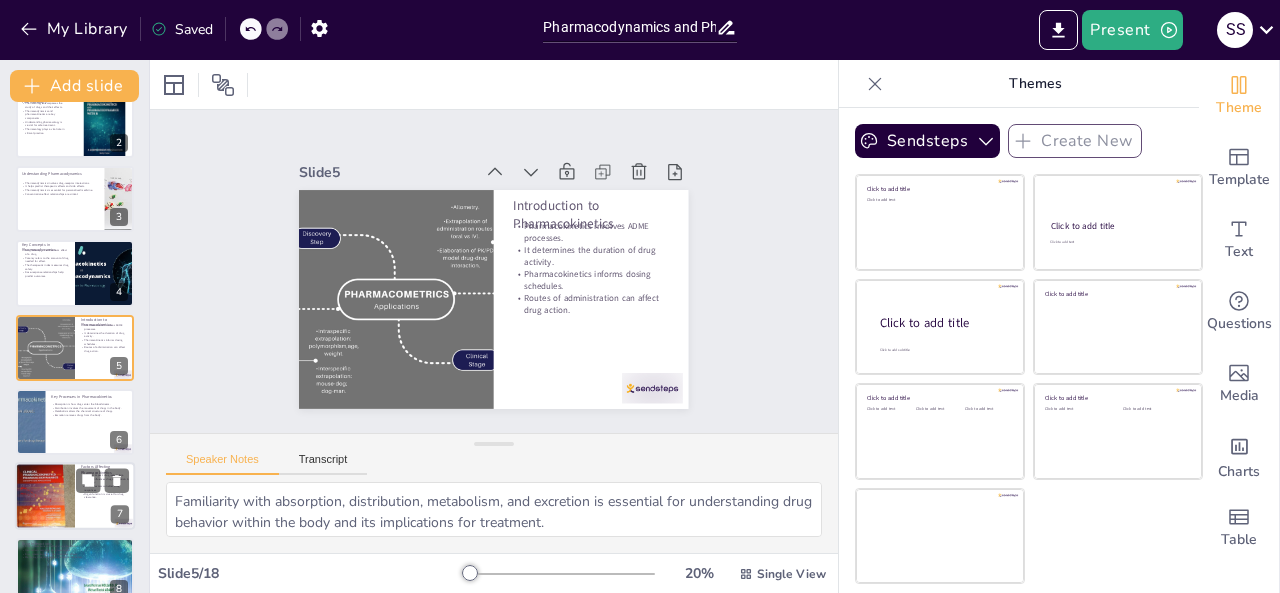 click at bounding box center (45, 496) 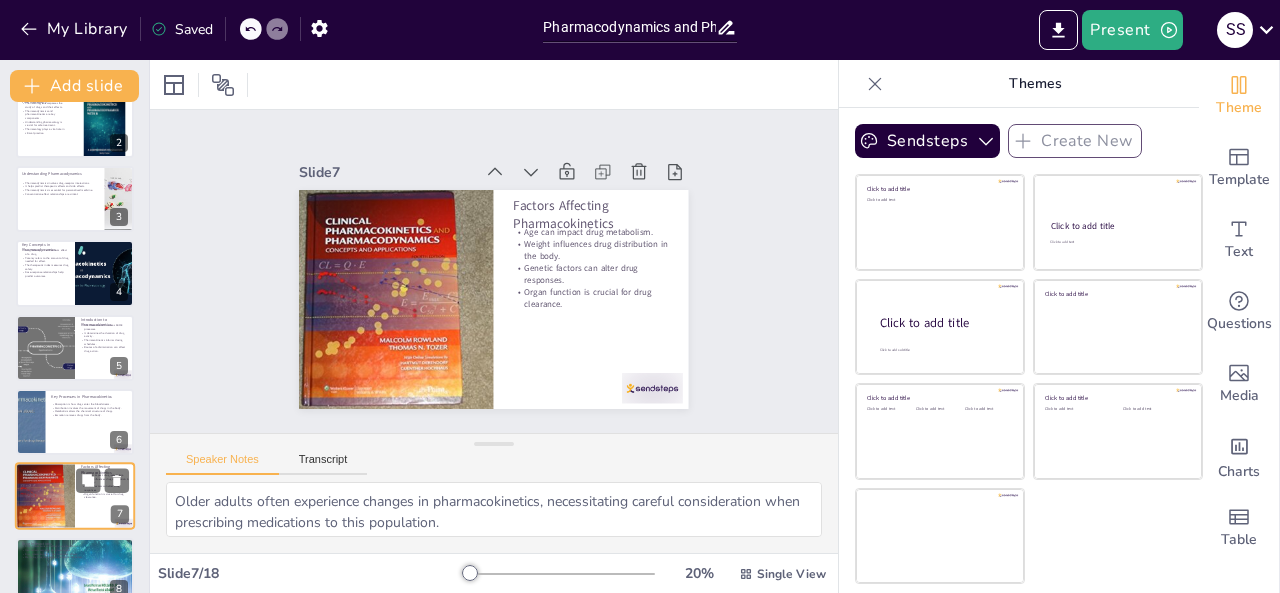 scroll, scrollTop: 250, scrollLeft: 0, axis: vertical 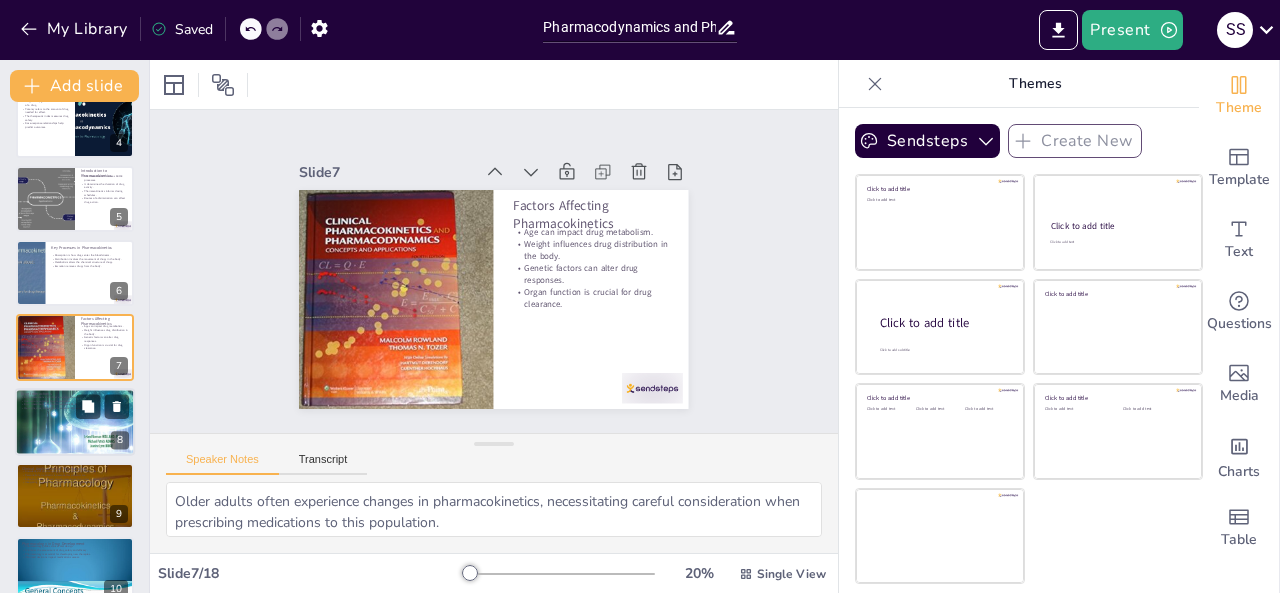 click on "Drug interactions can lead to adverse effects." at bounding box center [75, 405] 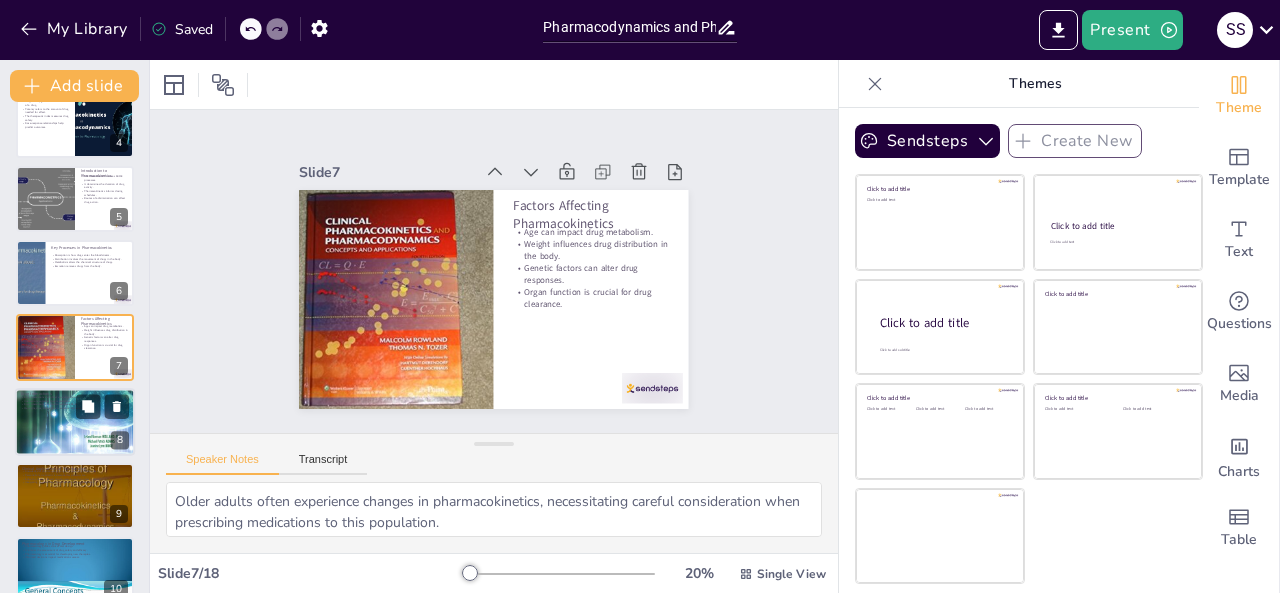 checkbox on "true" 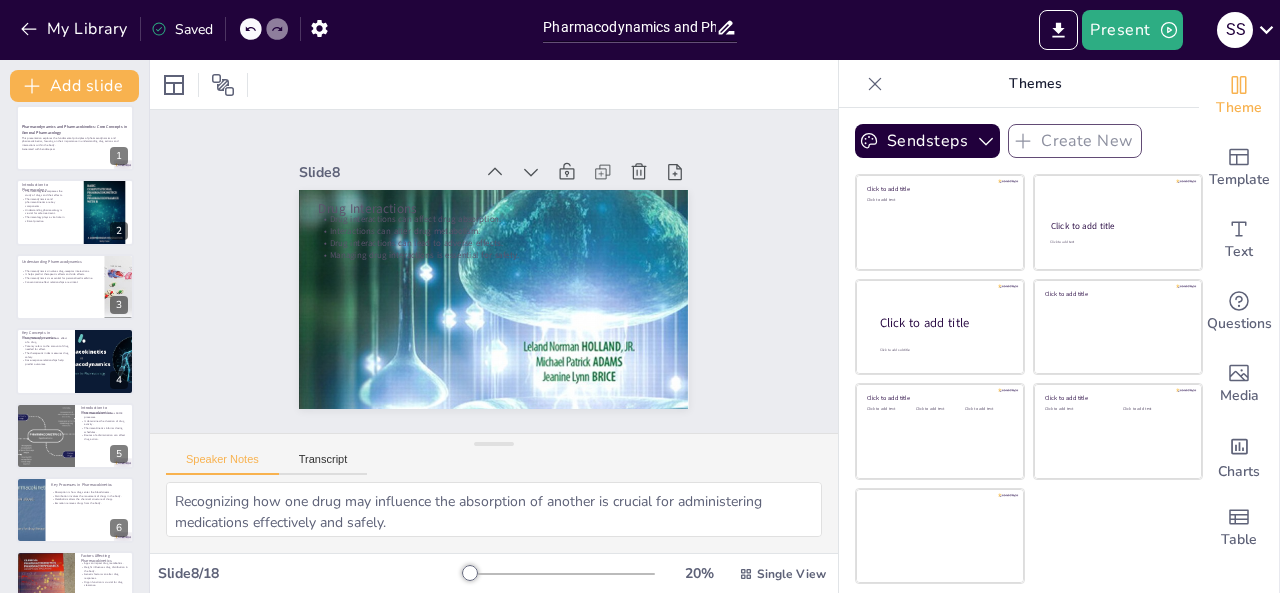 scroll, scrollTop: 0, scrollLeft: 0, axis: both 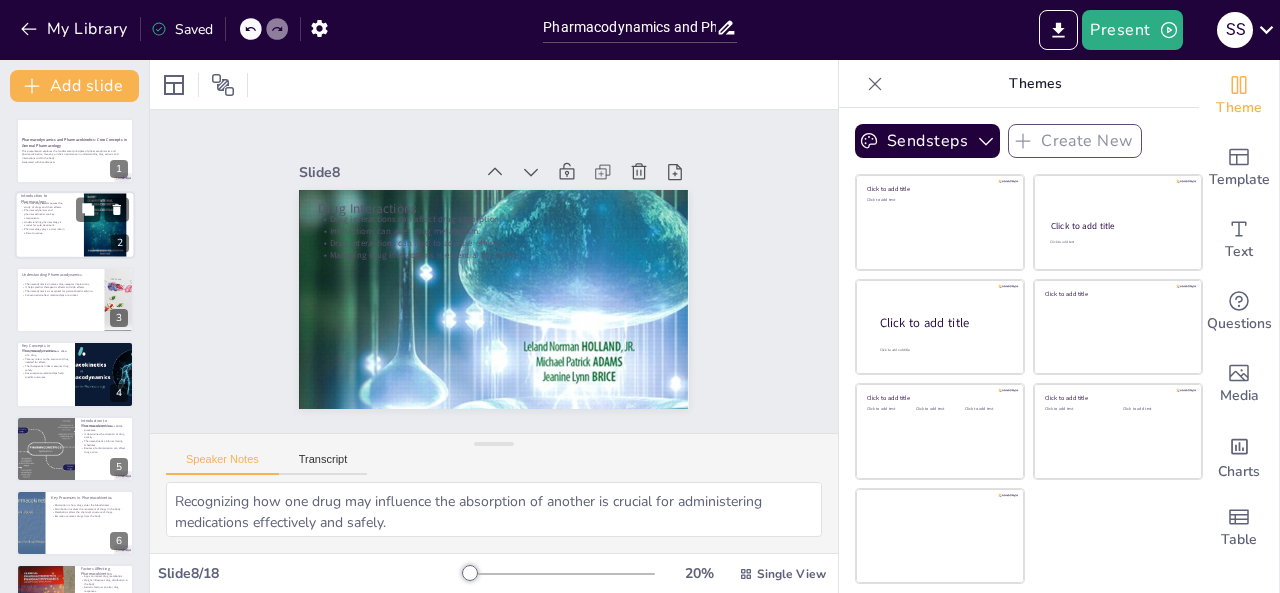 click on "Understanding pharmacology is crucial for safe treatment." at bounding box center [45, 223] 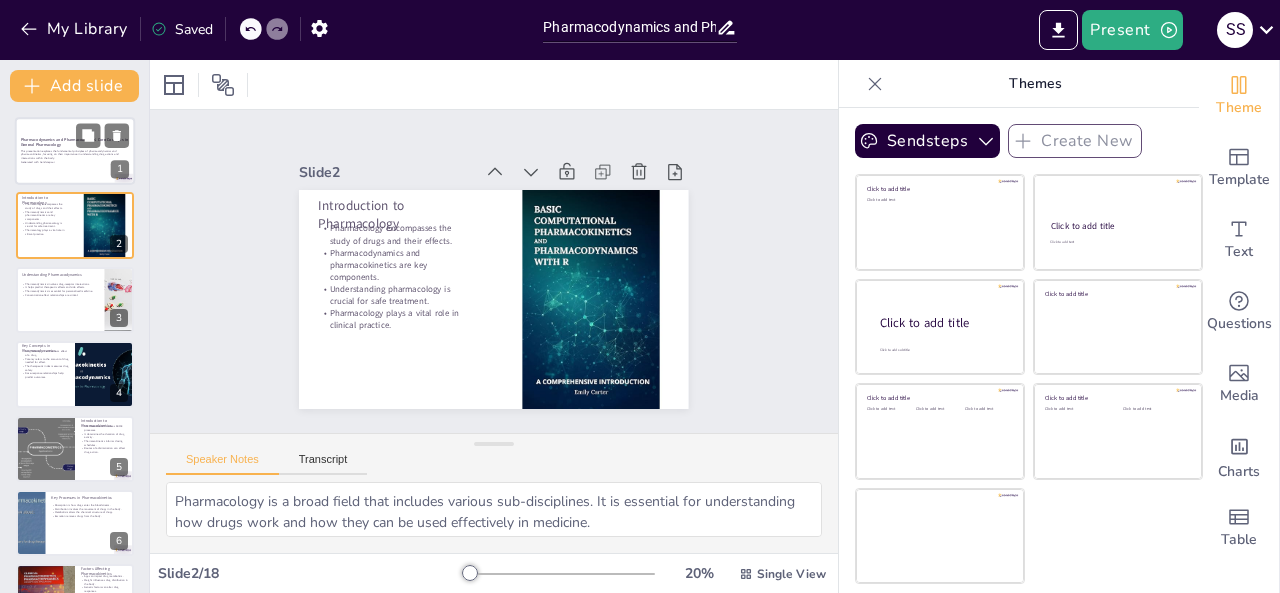click on "This presentation explores the fundamental principles of pharmacodynamics and pharmacokinetics, focusing on their importance in understanding drug actions and interactions within the body." at bounding box center (75, 154) 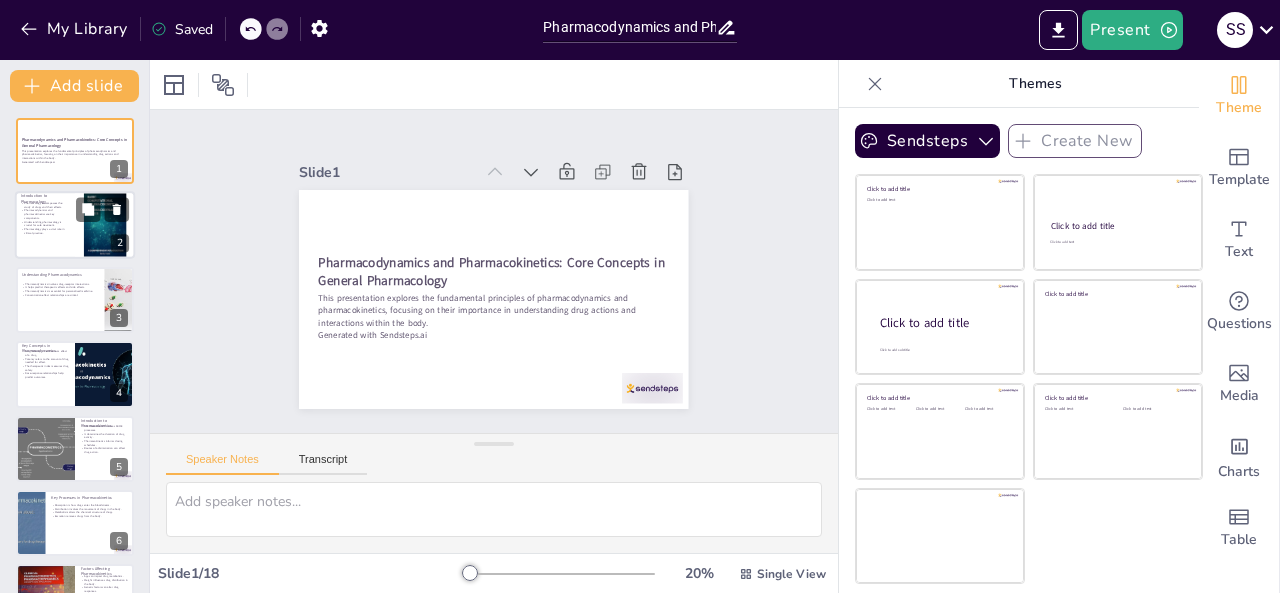 click at bounding box center (105, 226) 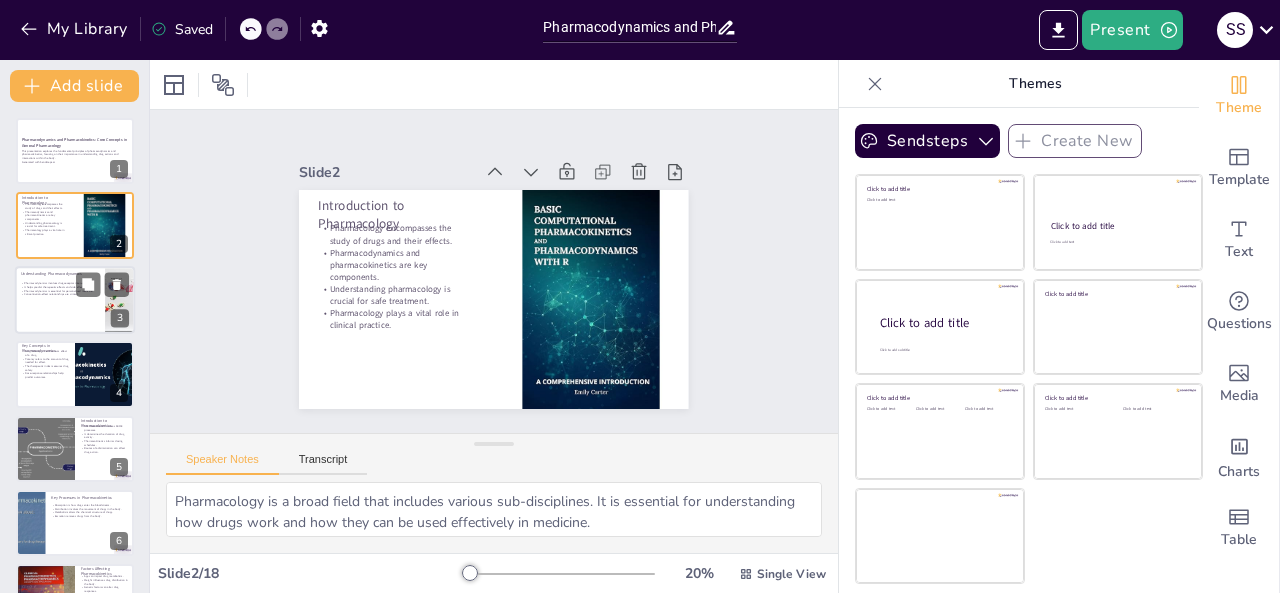 click at bounding box center (75, 300) 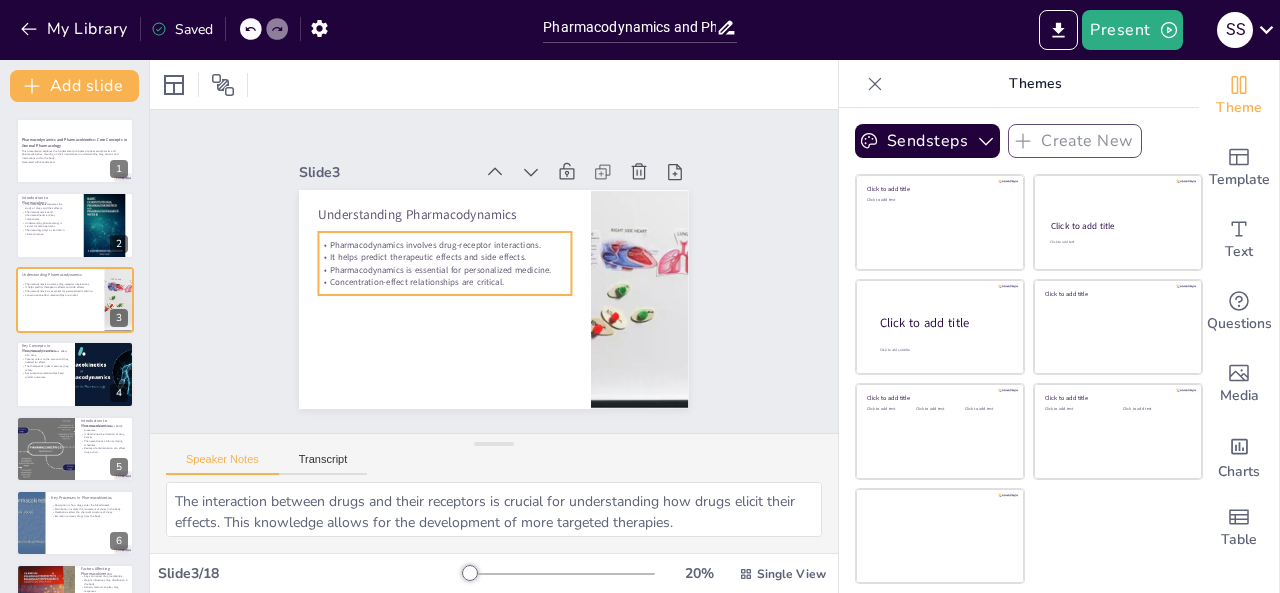 click on "Pharmacodynamics involves drug-receptor interactions. It helps predict therapeutic effects and side effects. Pharmacodynamics is essential for personalized medicine. Concentration-effect relationships are critical." at bounding box center (446, 258) 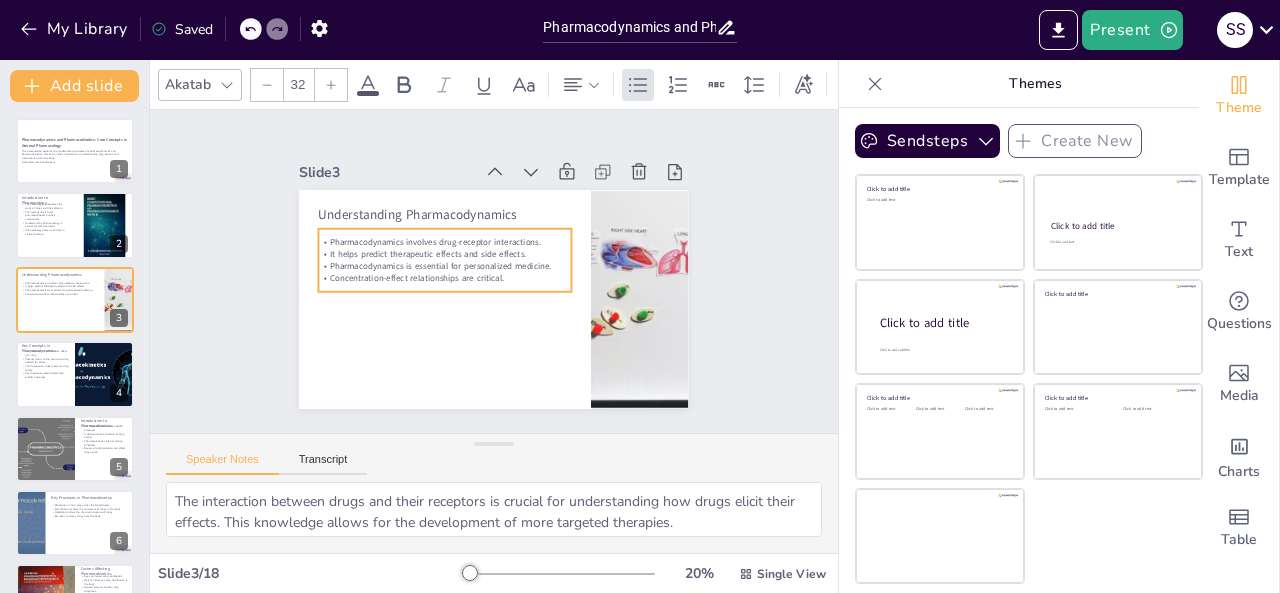 click on "Understanding Pharmacodynamics Pharmacodynamics involves drug-receptor interactions. It helps predict therapeutic effects and side effects. Pharmacodynamics is essential for personalized medicine. Concentration-effect relationships are critical." at bounding box center [511, 191] 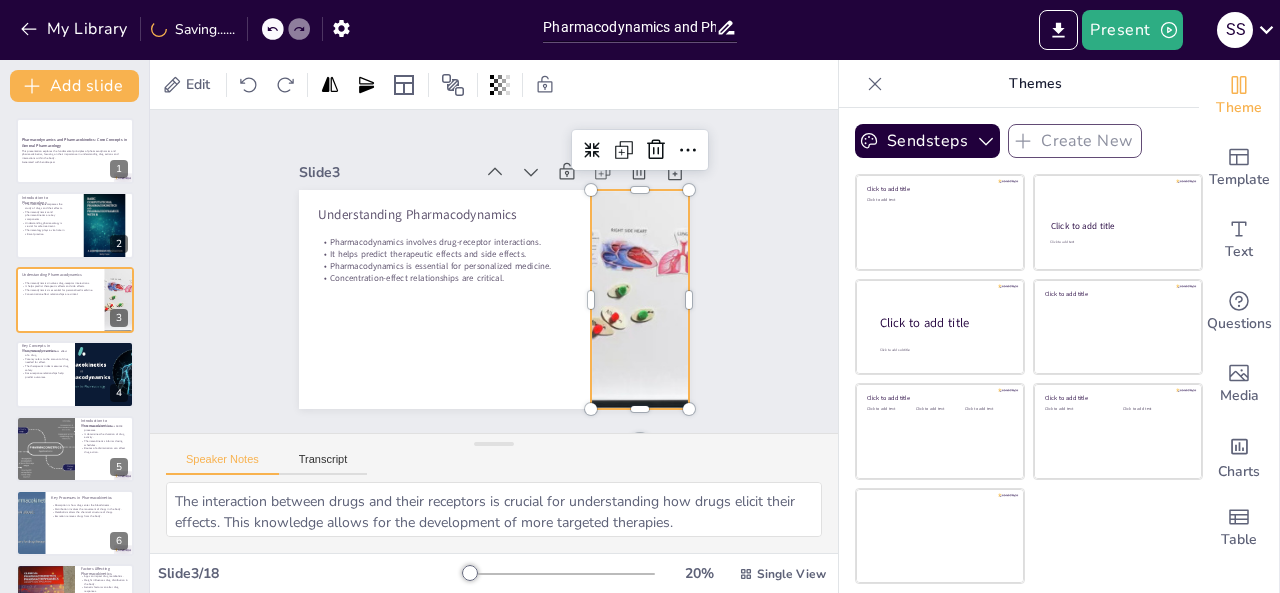 click at bounding box center [640, 299] 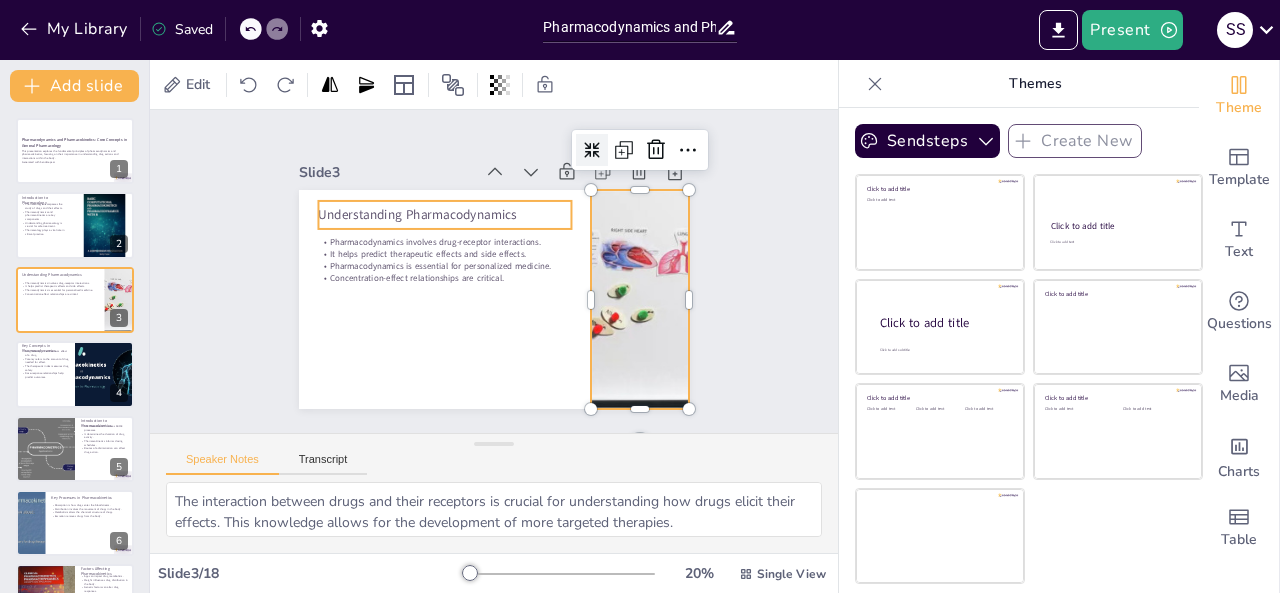 checkbox on "true" 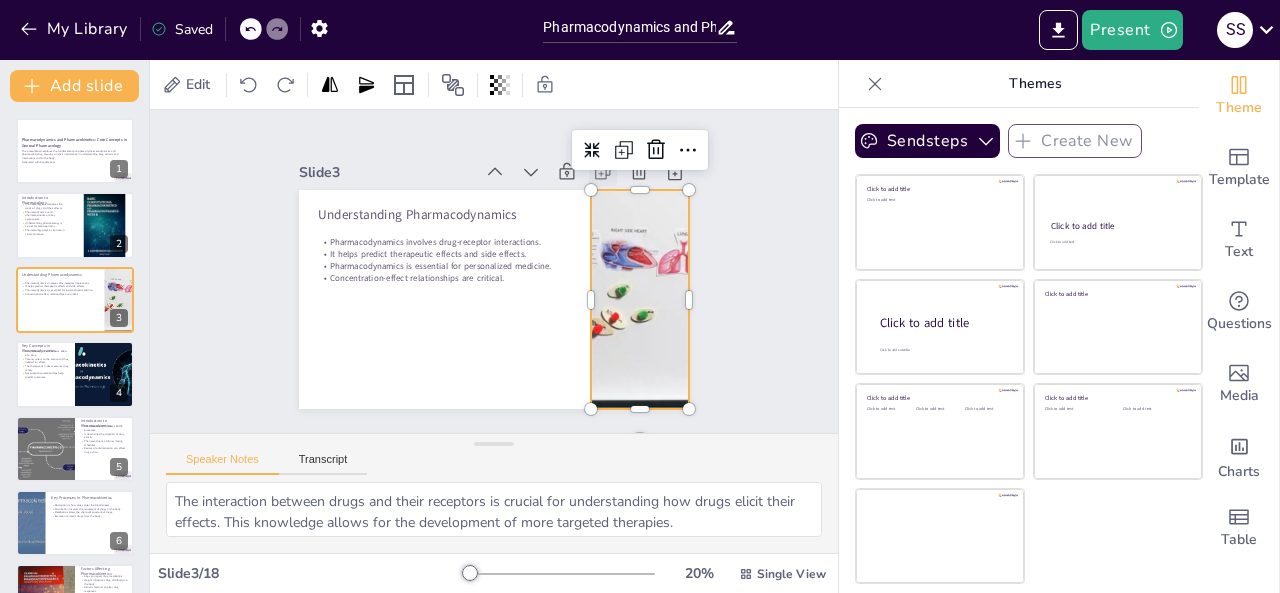 click 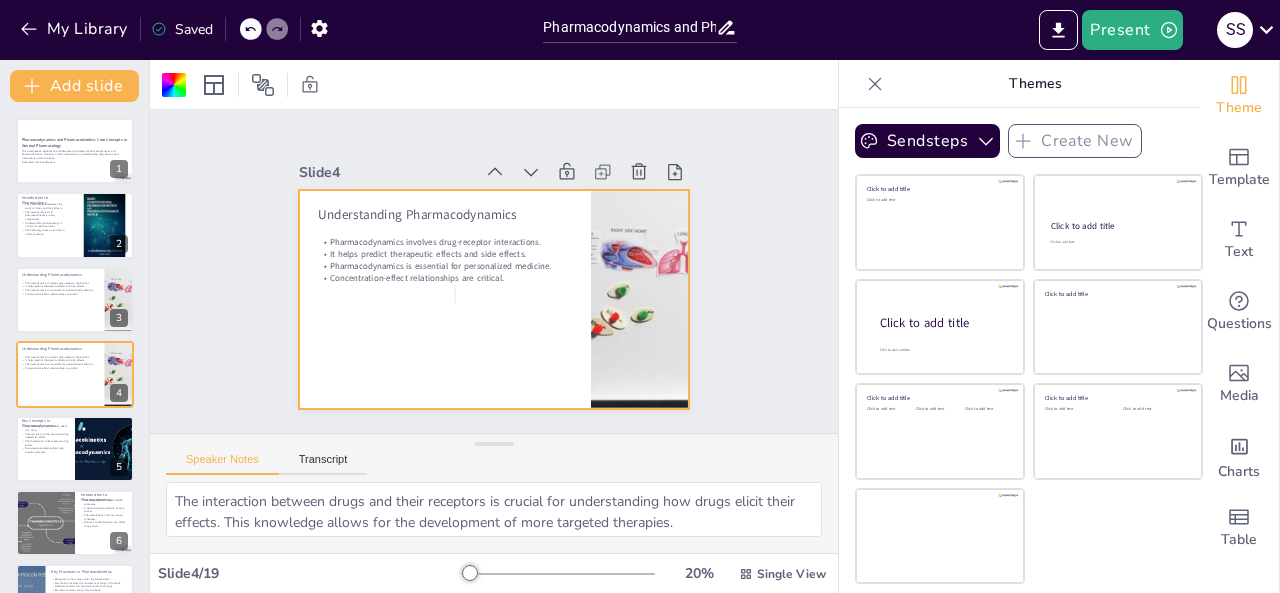 click at bounding box center (491, 299) 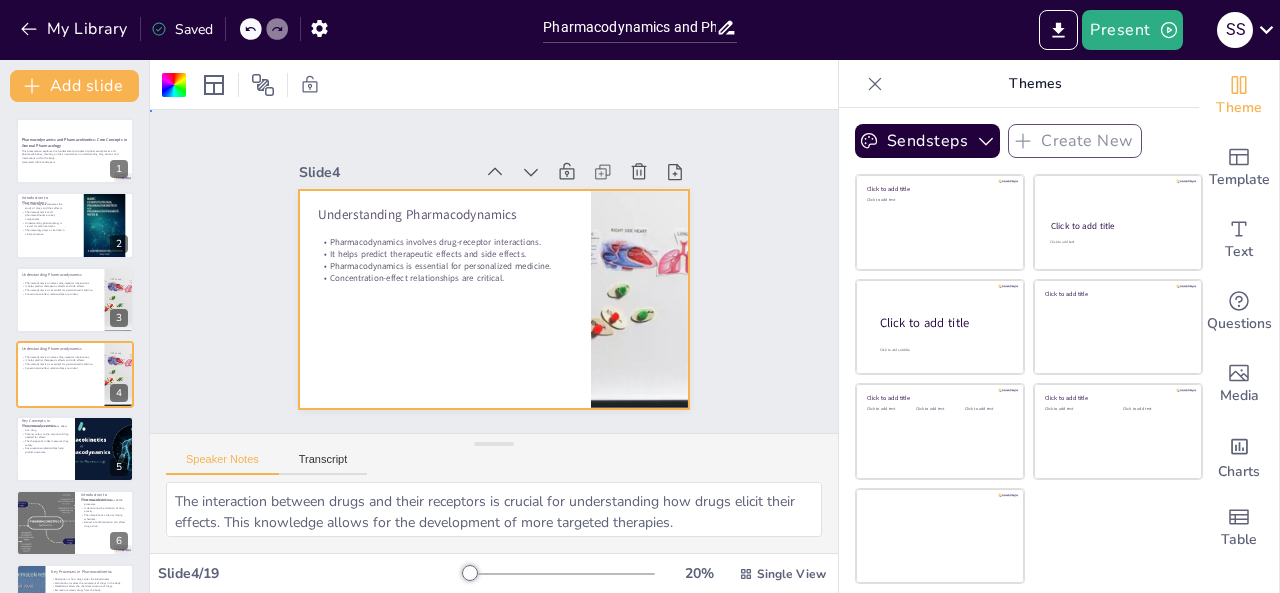 click on "Slide  1 Pharmacodynamics and Pharmacokinetics: Core Concepts in General Pharmacology This presentation explores the fundamental principles of pharmacodynamics and pharmacokinetics, focusing on their importance in understanding drug actions and interactions within the body. Generated with Sendsteps.ai Slide  2 Introduction to Pharmacology Pharmacology encompasses the study of drugs and their effects. Pharmacodynamics and pharmacokinetics are key components. Understanding pharmacology is crucial for safe treatment. Pharmacology plays a vital role in clinical practice. Slide  3 Understanding Pharmacodynamics Pharmacodynamics involves drug-receptor interactions. It helps predict therapeutic effects and side effects. Pharmacodynamics is essential for personalized medicine. Concentration-effect relationships are critical. Slide  4 Understanding Pharmacodynamics Pharmacodynamics involves drug-receptor interactions. It helps predict therapeutic effects and side effects. Slide  5 Key Concepts in Pharmacodynamics 6 7" at bounding box center (494, 271) 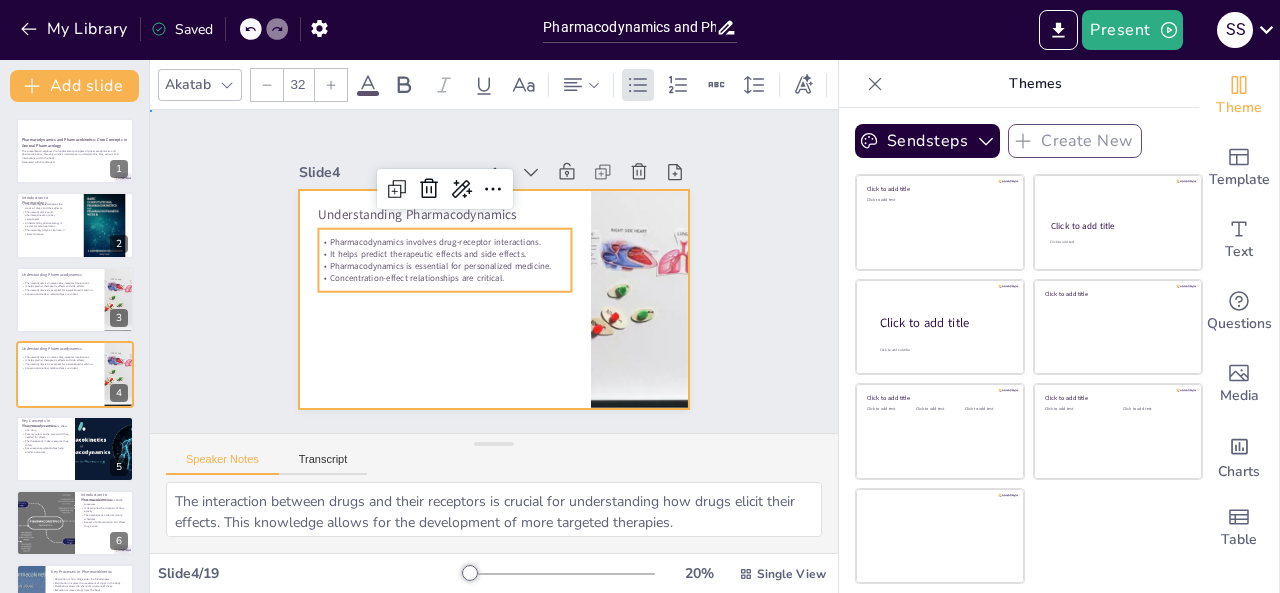 click at bounding box center (493, 299) 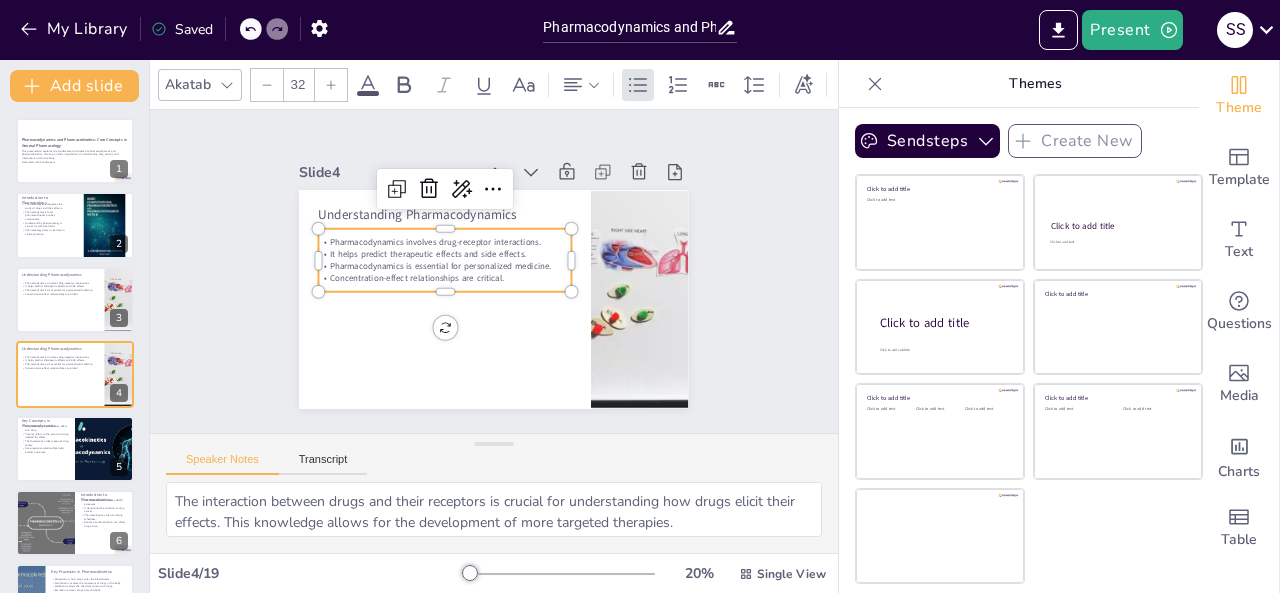 click on "Pharmacodynamics involves drug-receptor interactions. It helps predict therapeutic effects and side effects. Pharmacodynamics is essential for personalized medicine. Concentration-effect relationships are critical." at bounding box center [461, 234] 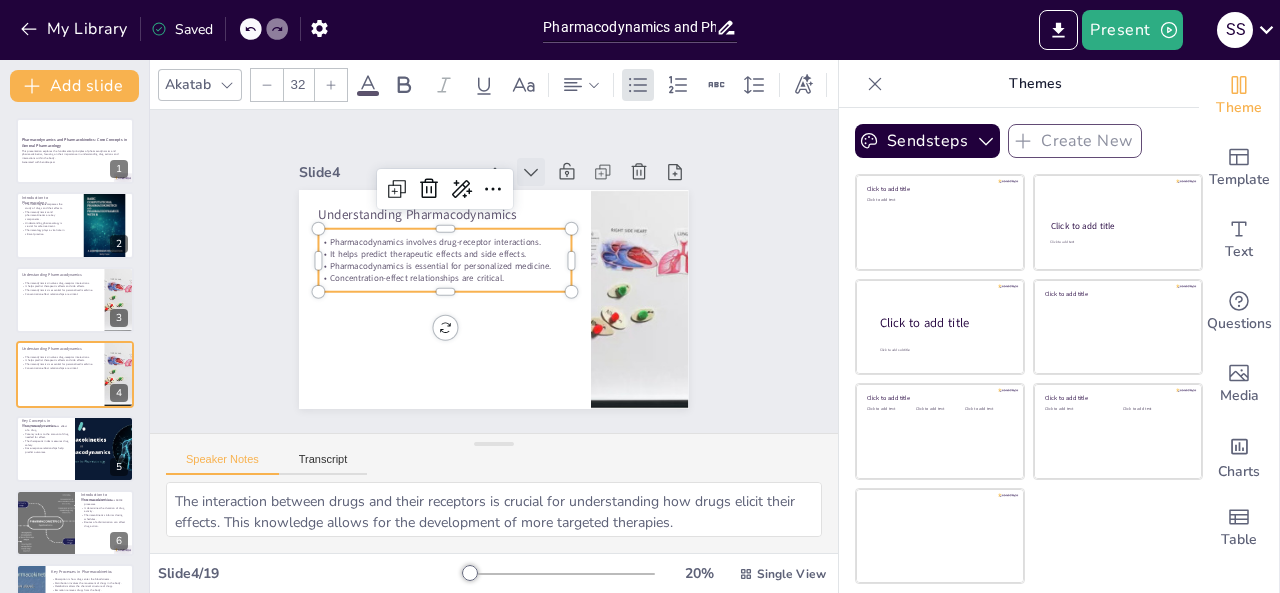 click 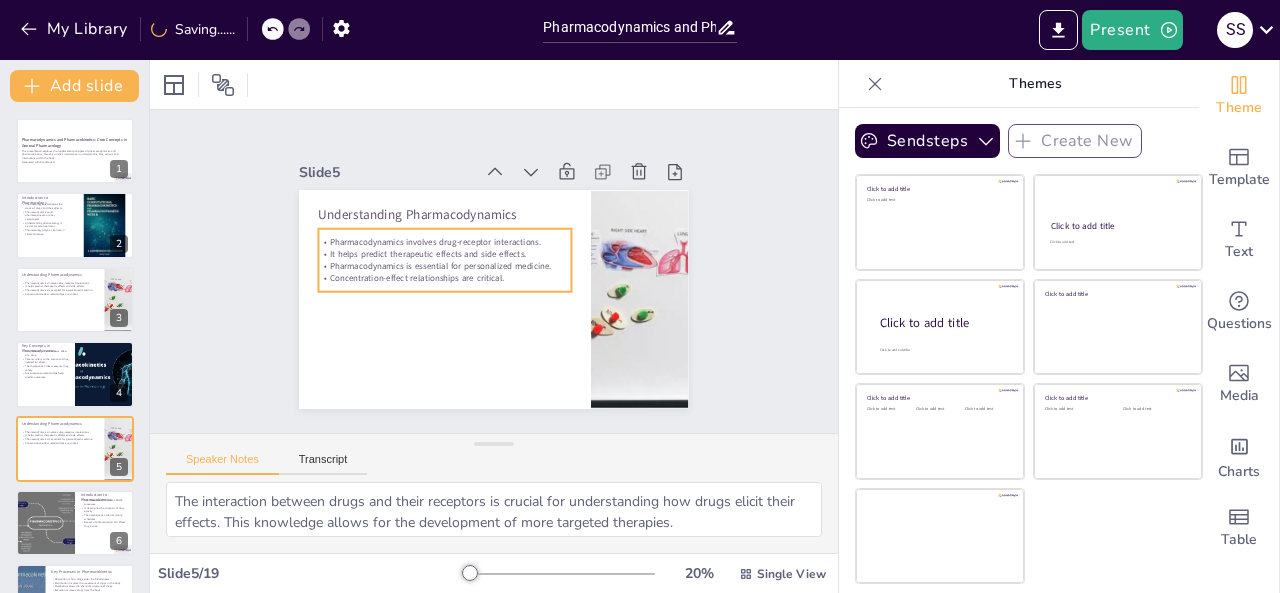 click on "Concentration-effect relationships are critical." at bounding box center [444, 273] 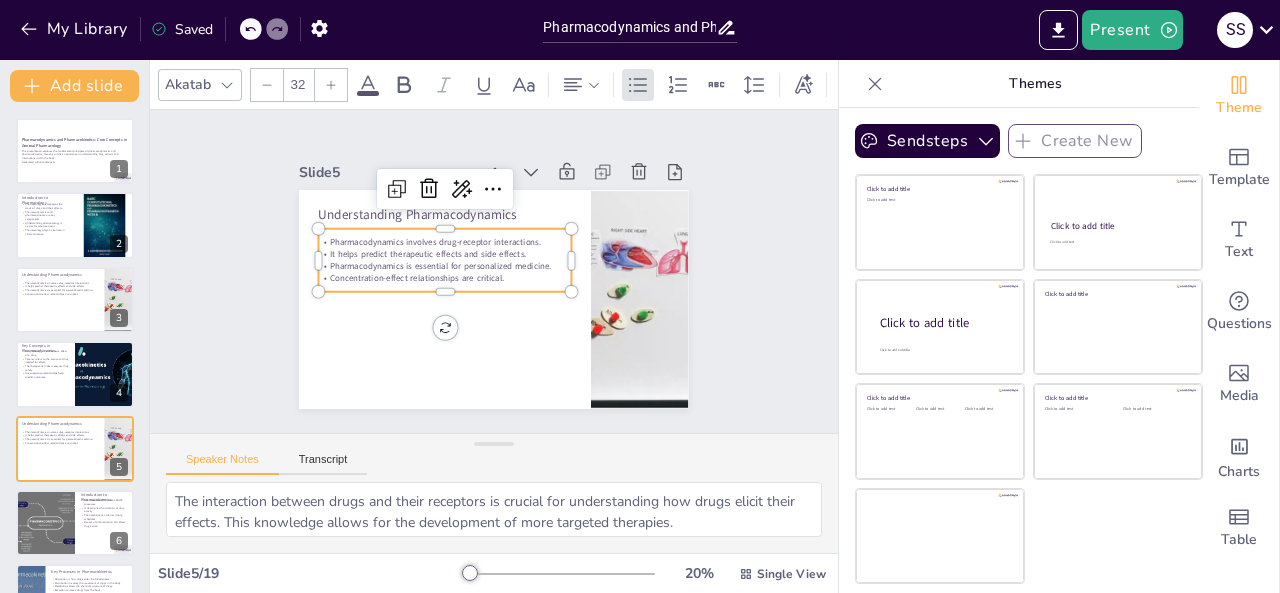 checkbox on "true" 